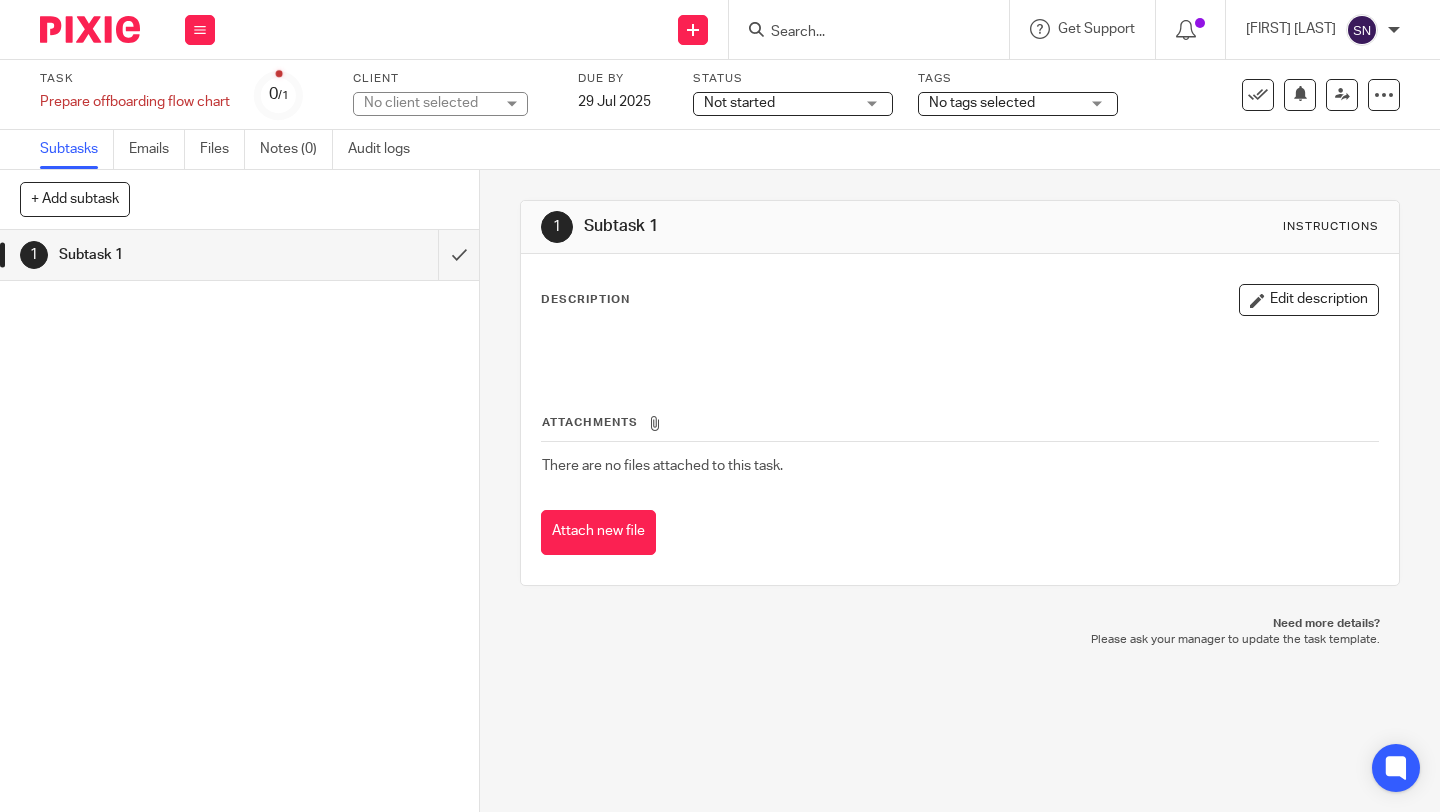 scroll, scrollTop: 0, scrollLeft: 0, axis: both 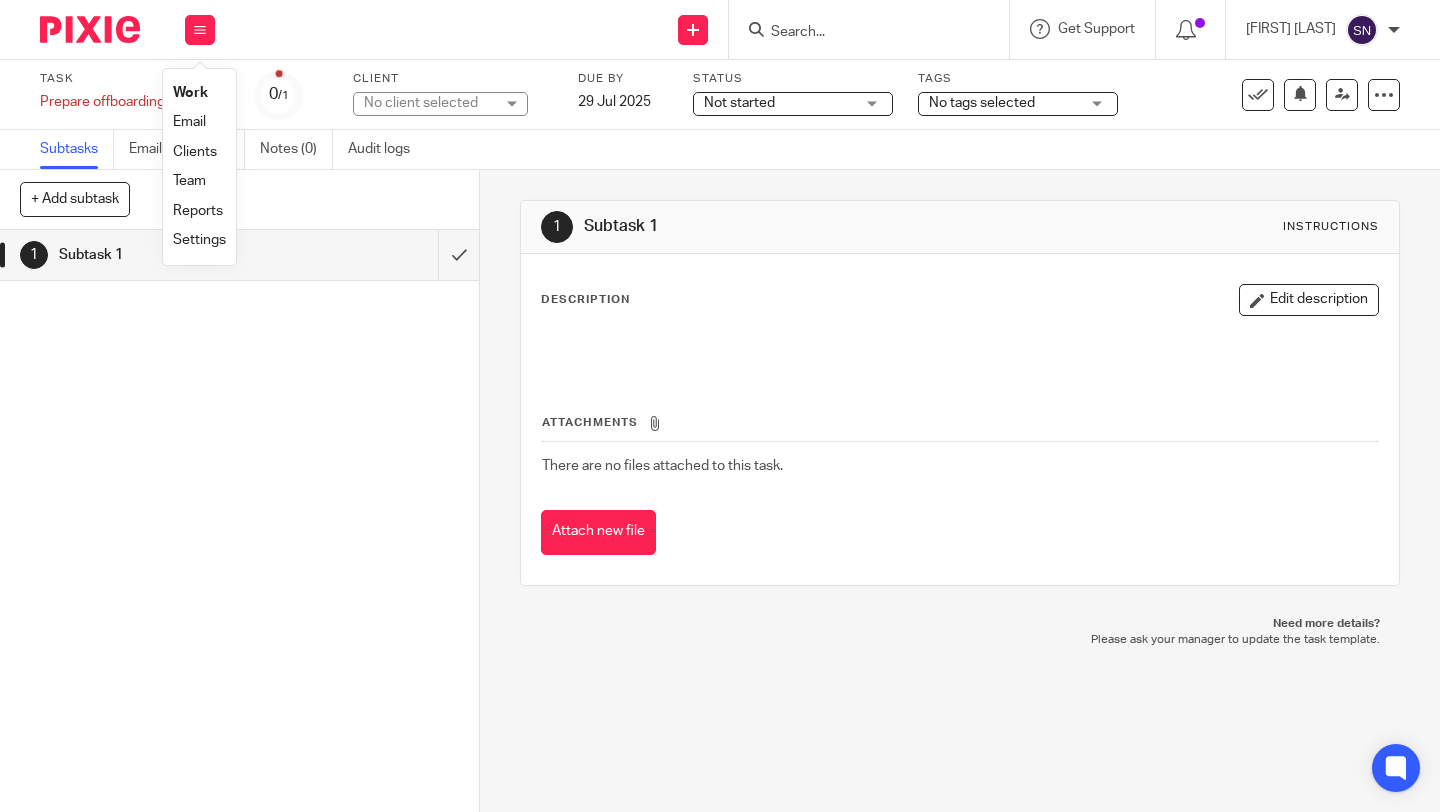 click on "Work" at bounding box center (190, 93) 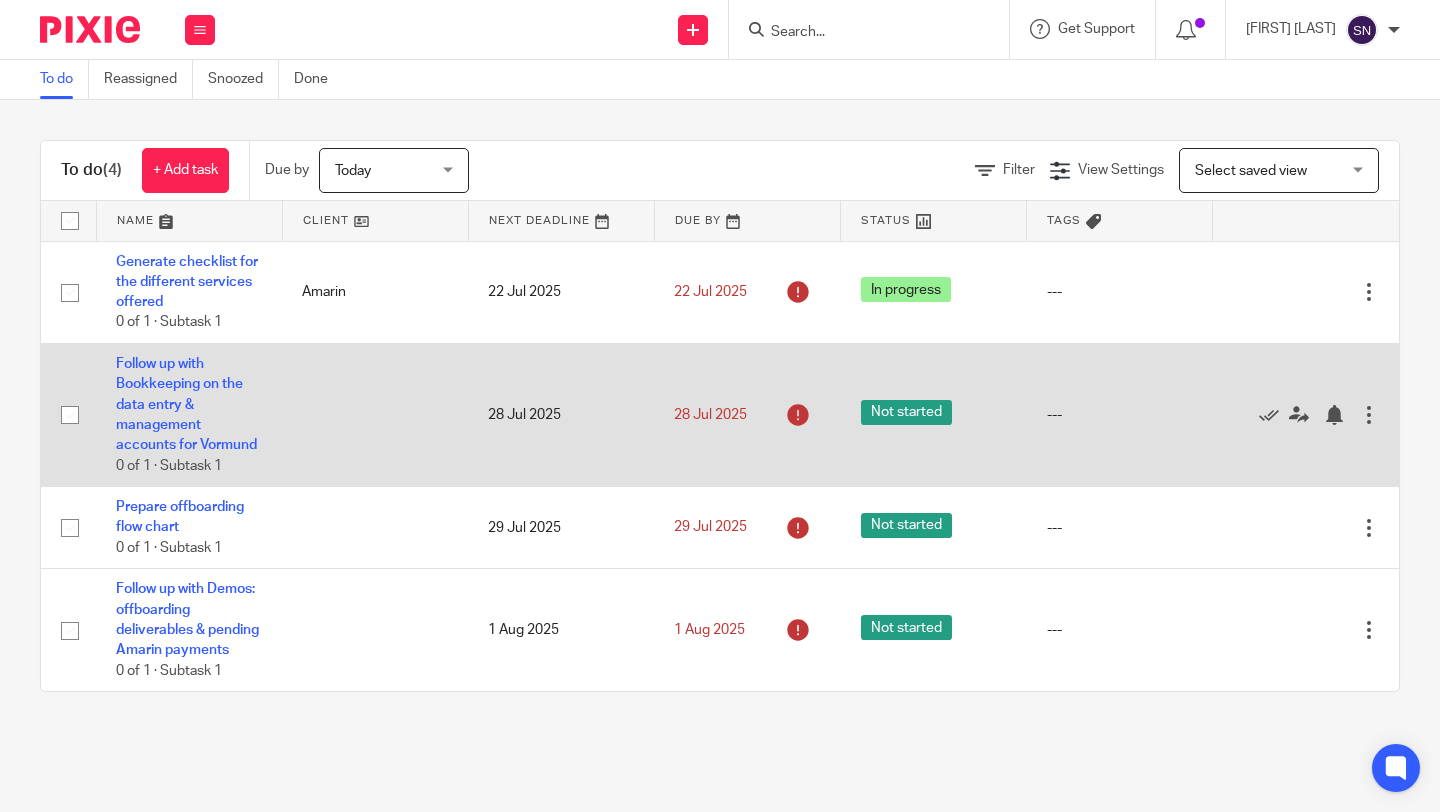 scroll, scrollTop: 0, scrollLeft: 0, axis: both 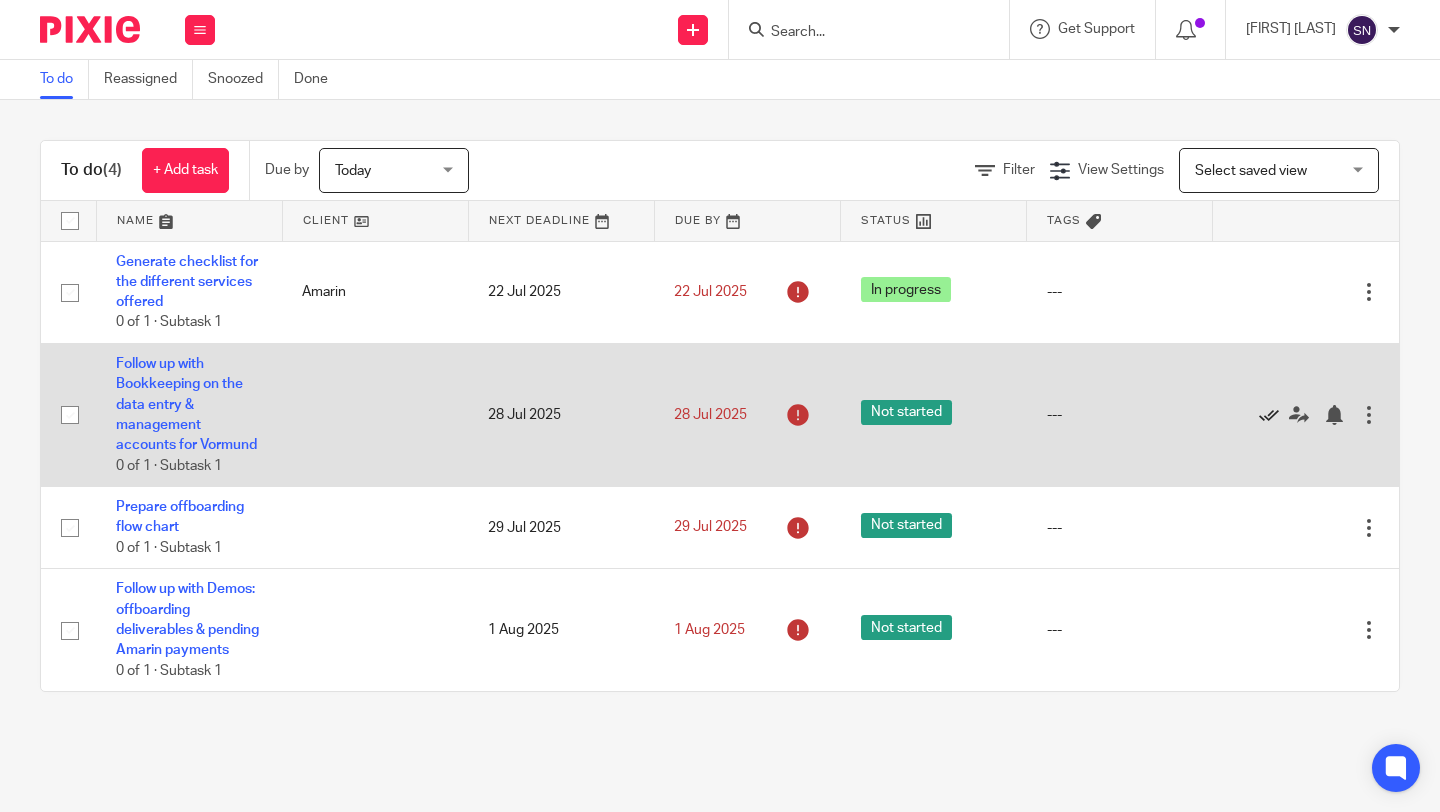 click at bounding box center (1269, 415) 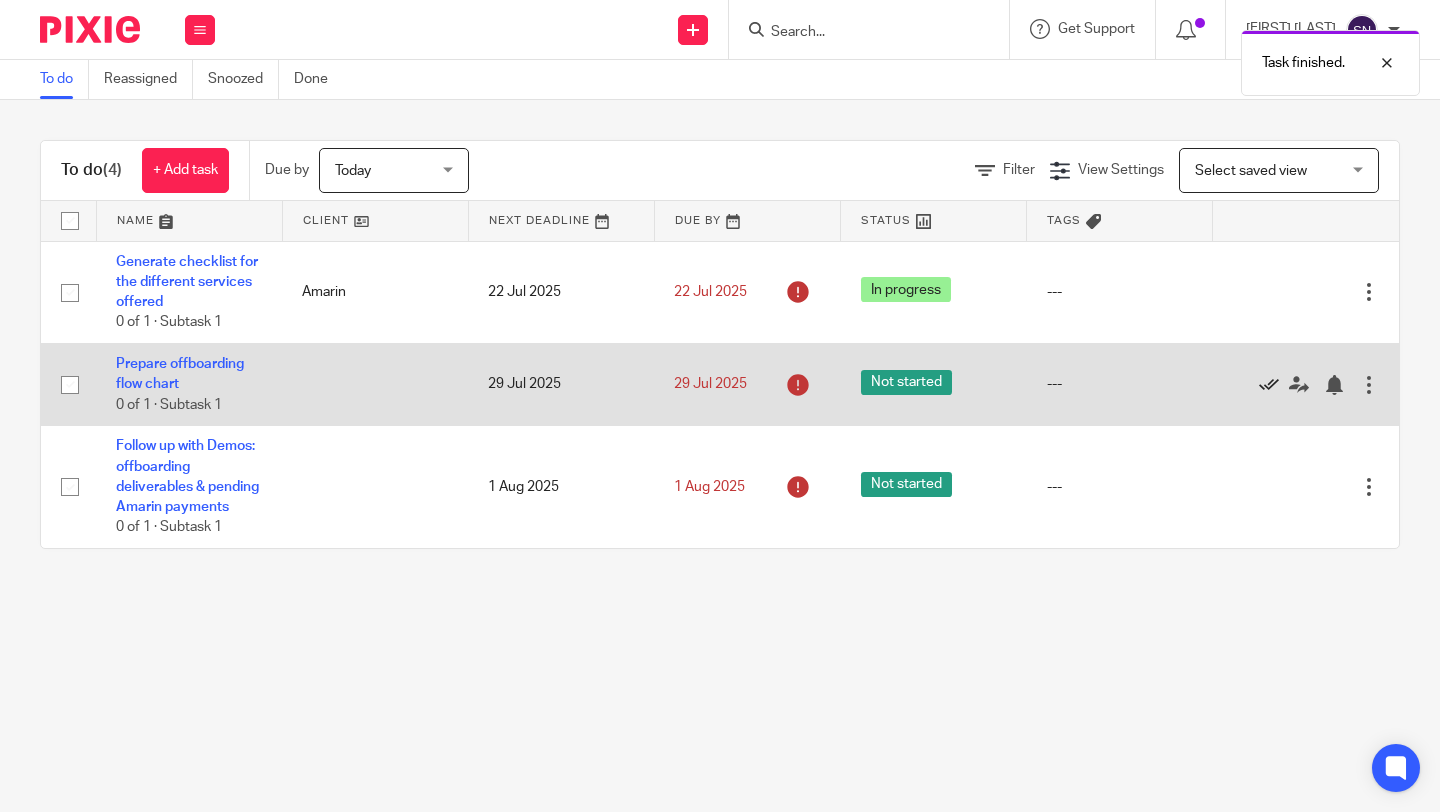 click at bounding box center (1269, 385) 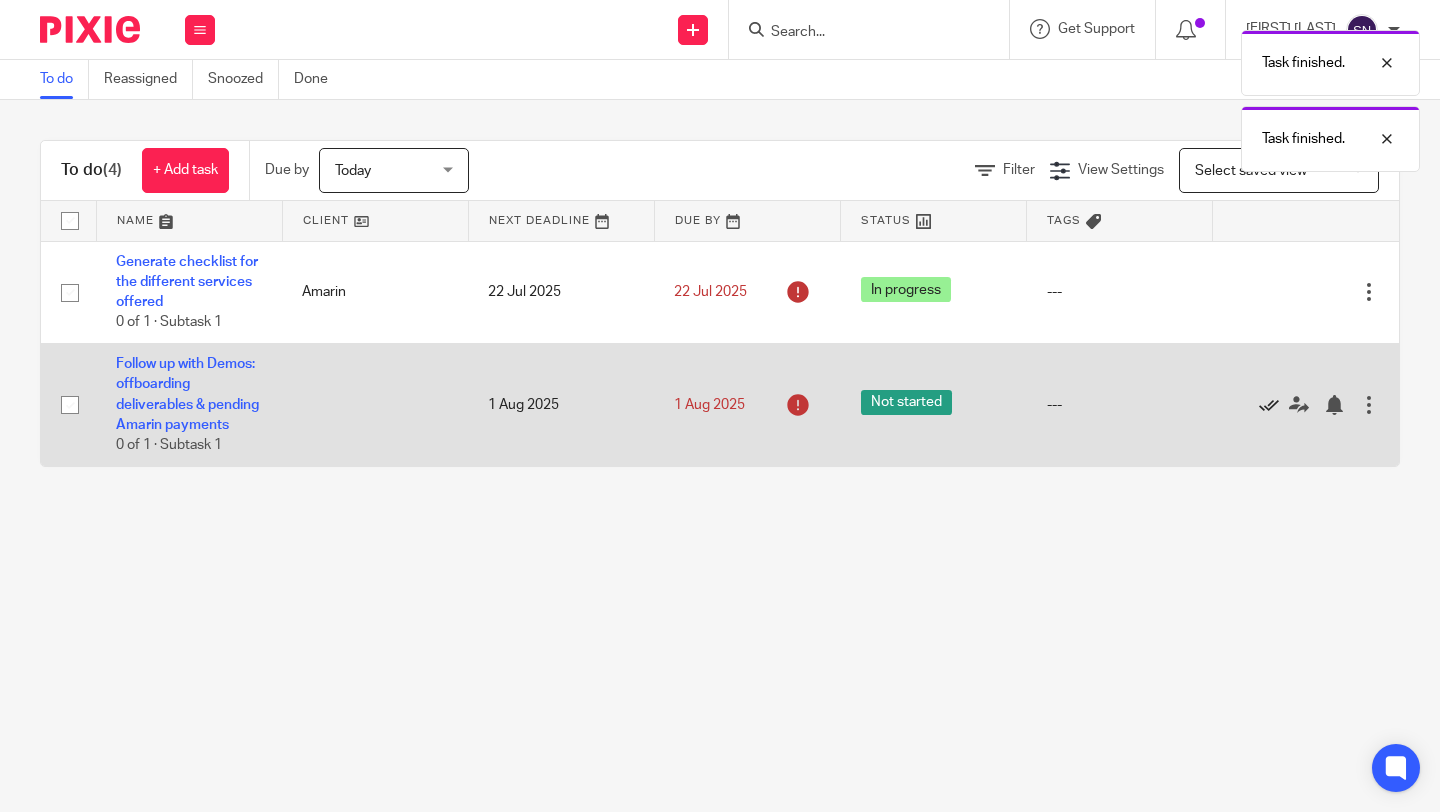 click at bounding box center (1269, 405) 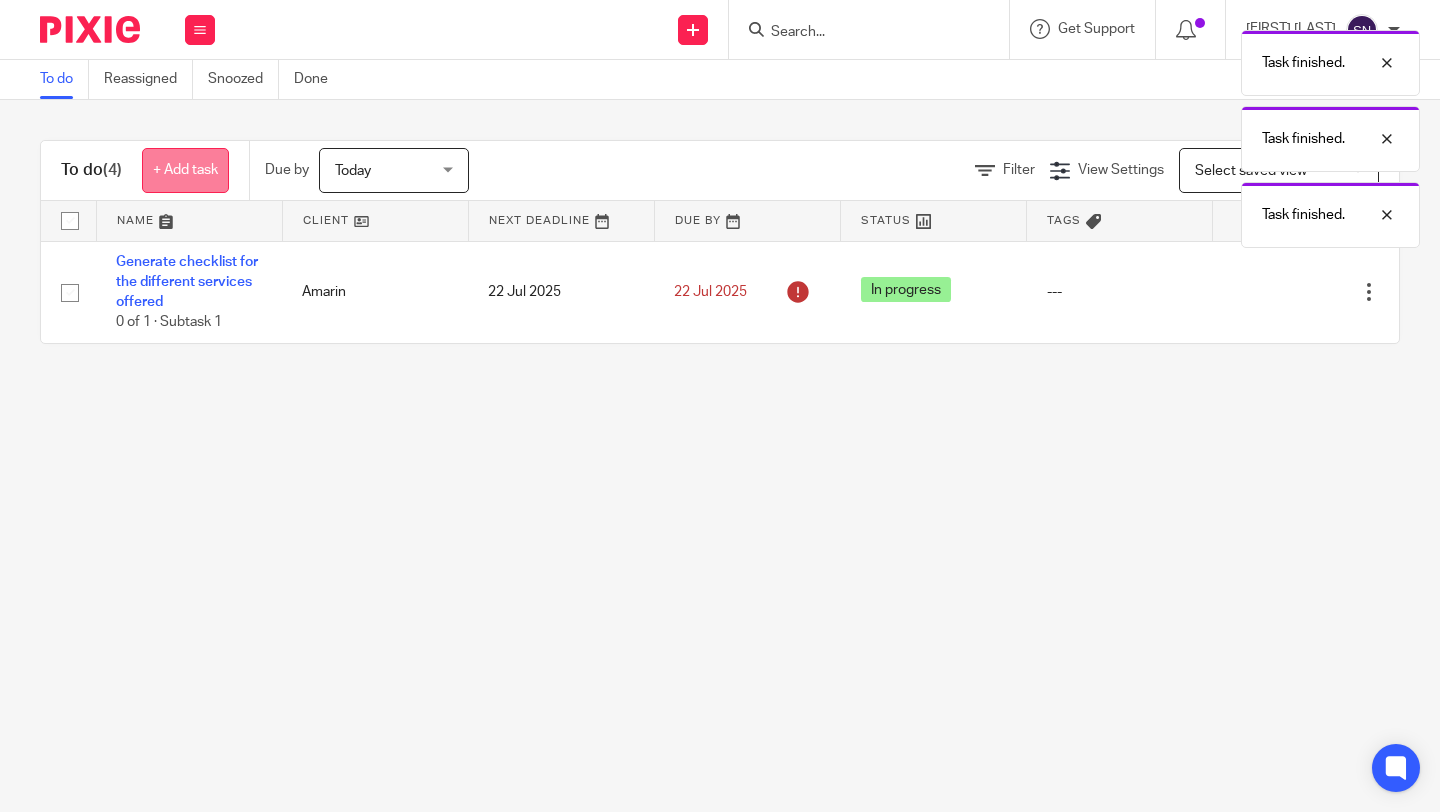 click on "+ Add task" at bounding box center [185, 170] 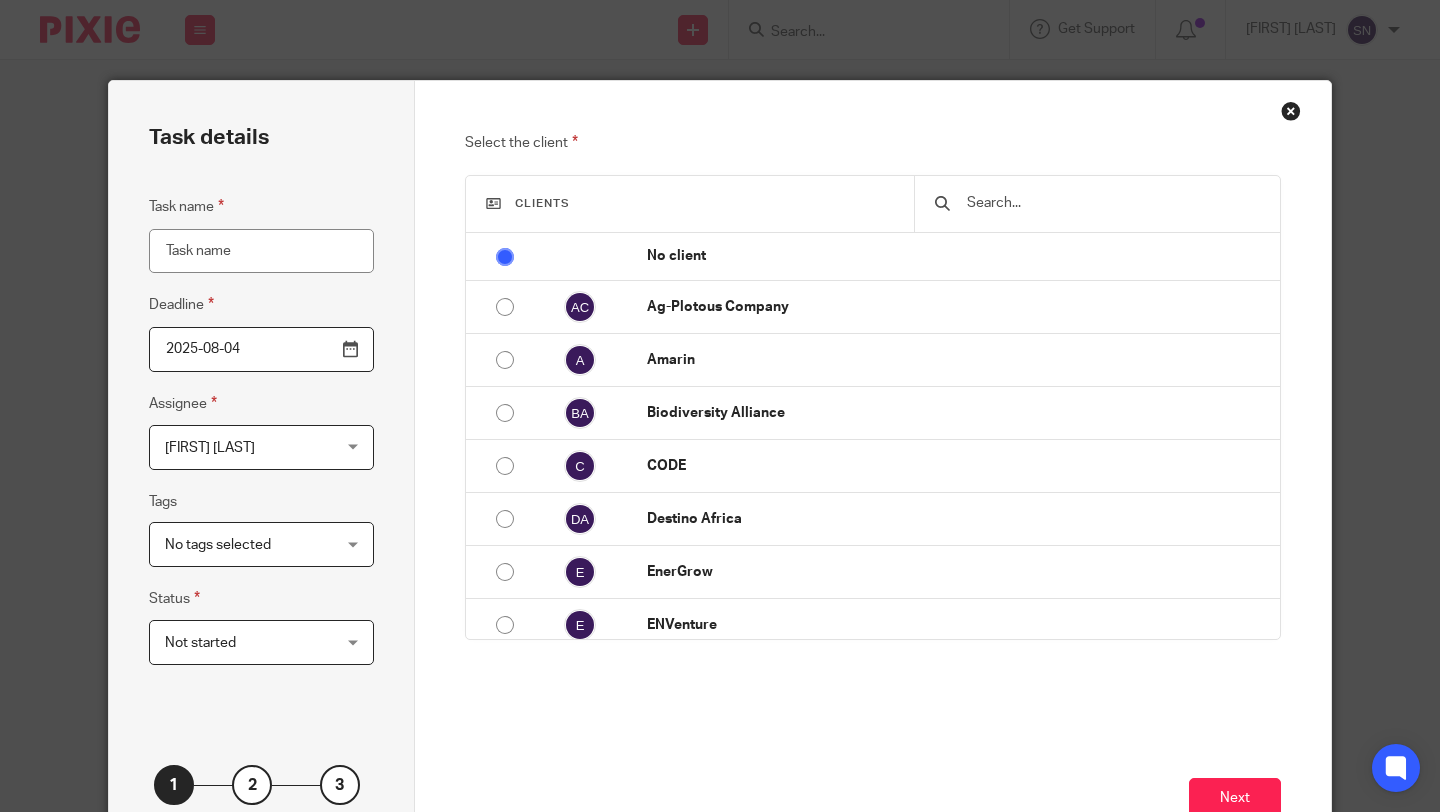 scroll, scrollTop: 0, scrollLeft: 0, axis: both 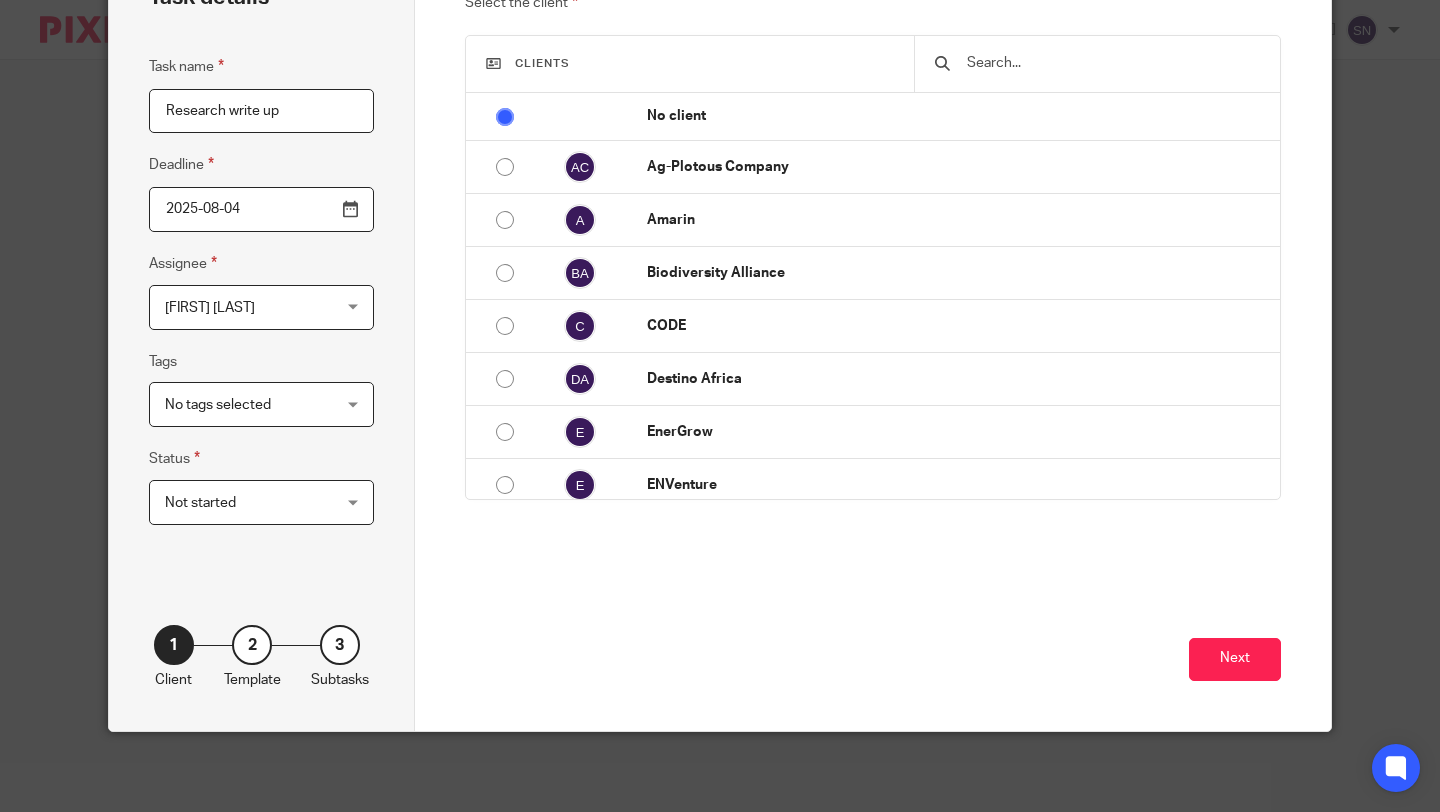 type on "Research write up" 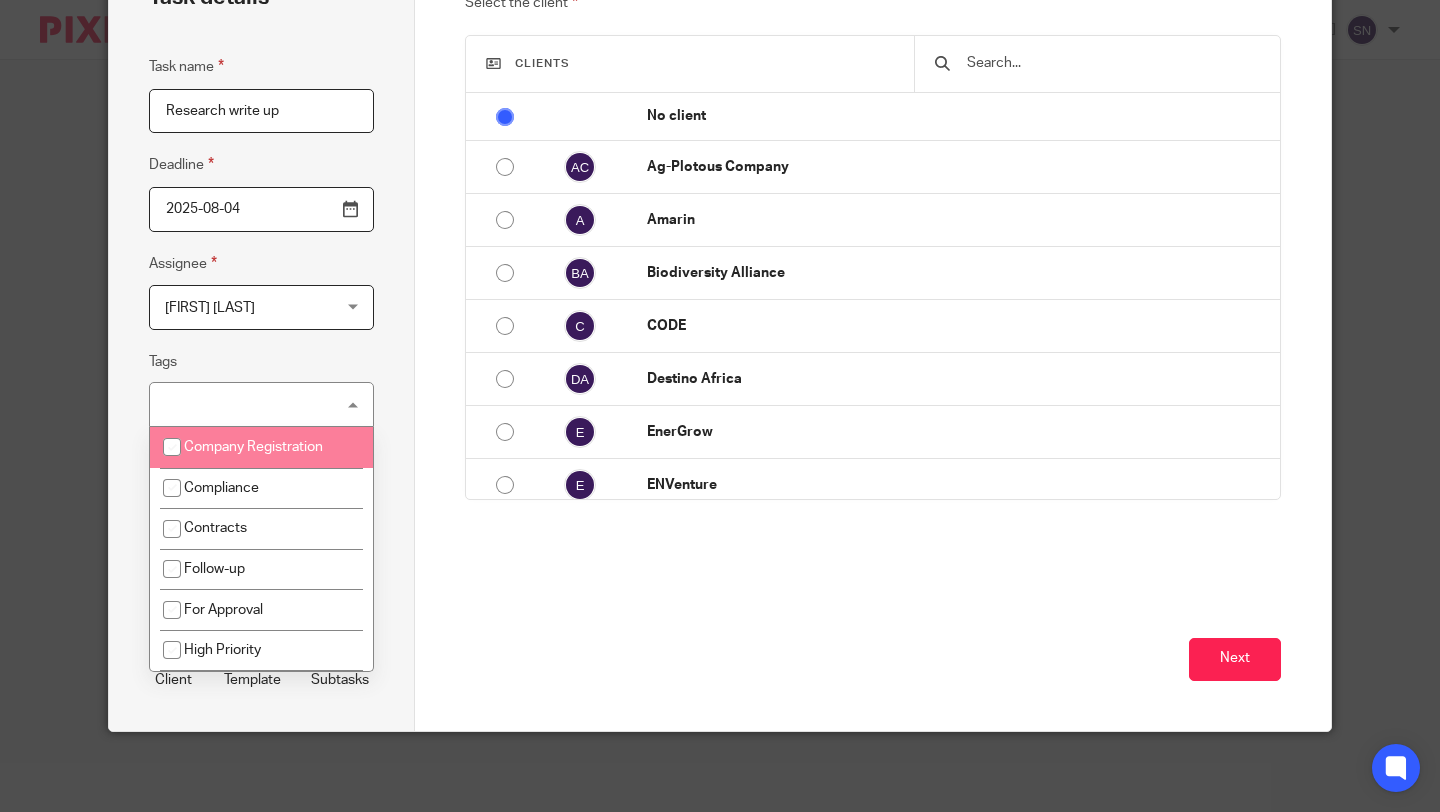 click on "Task details
Task name   Research write up
Deadline
2025-08-04   Assignee
Sylivia Nandawula
Sylivia Nandawula
Client manager
Accounts Intern
Amarin Accounts
Amarin Billing
Benedict Okello
Bridget Wanyana
Henry Kakembo
Herbert Bongomin
Kevin Asinde
Loyce Birungi
Mariam Konso
Mathias Kalema
Moses Nsubuga
Mukalazi Malcom
Paul Ssengooba
Priscilla Kikobwaku
Solomon Ainebyona
Sydat Marunga
Sylivia Nandawula
11   Tags
No tags selected" at bounding box center [262, 336] 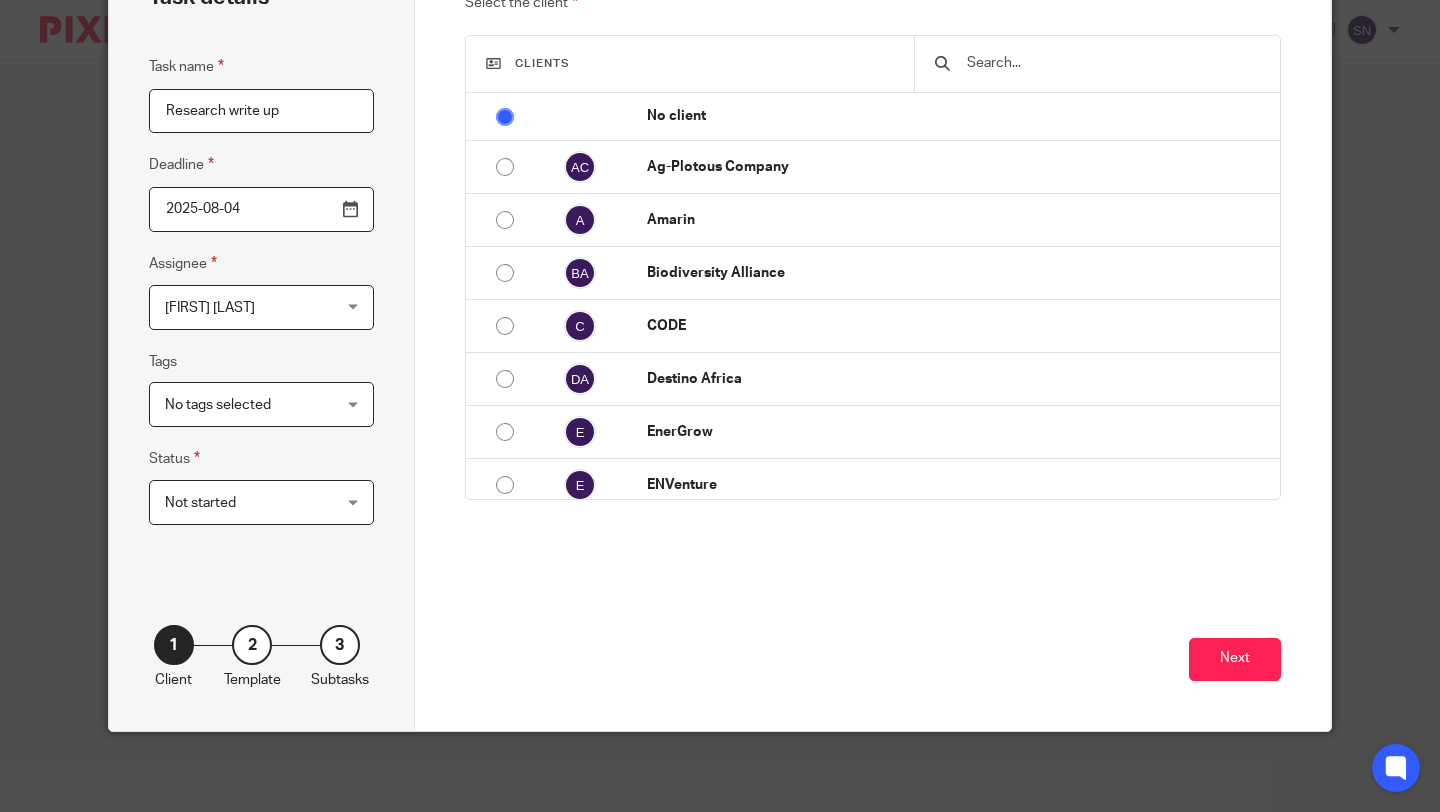 click on "Not started
Not started" at bounding box center (261, 502) 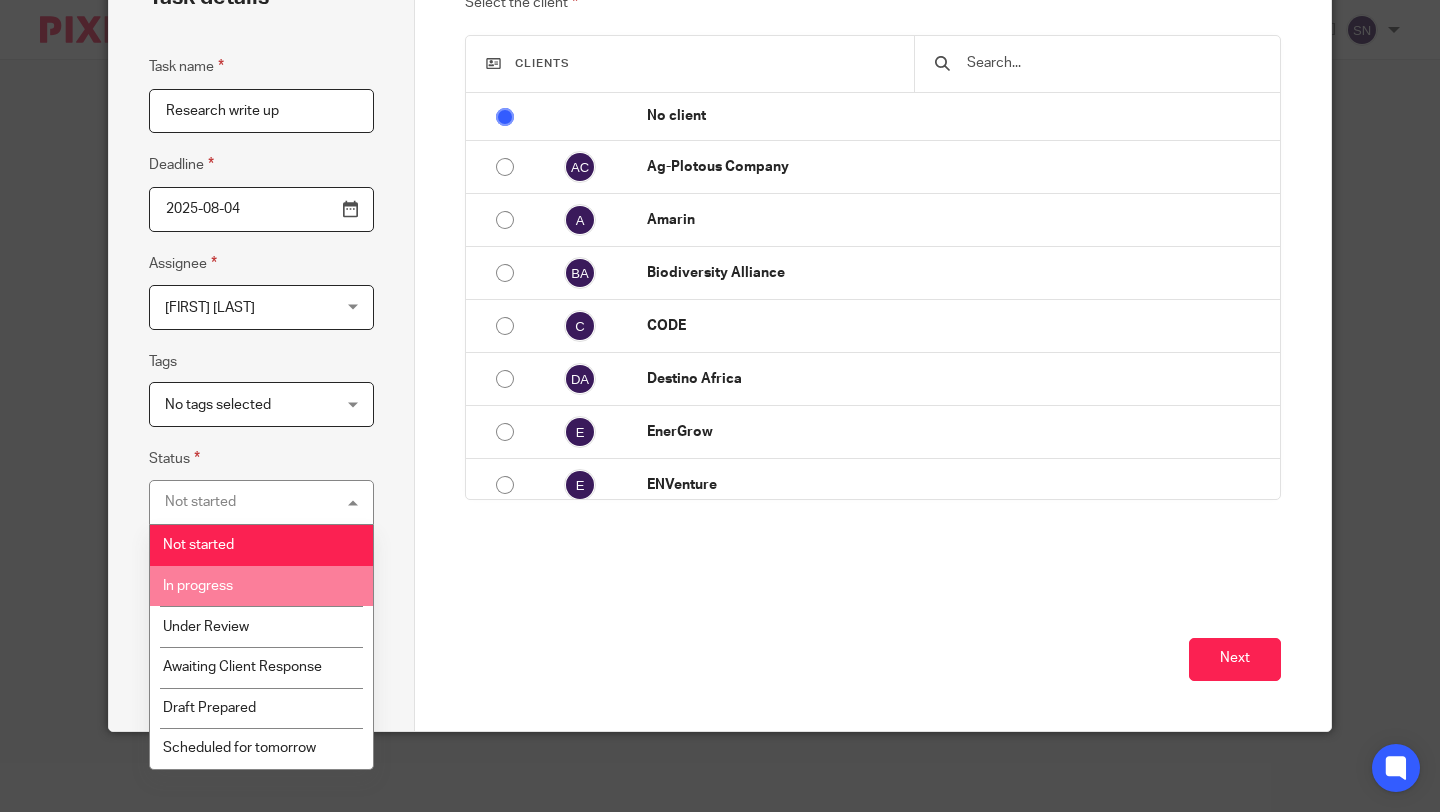 click on "In progress" at bounding box center (261, 586) 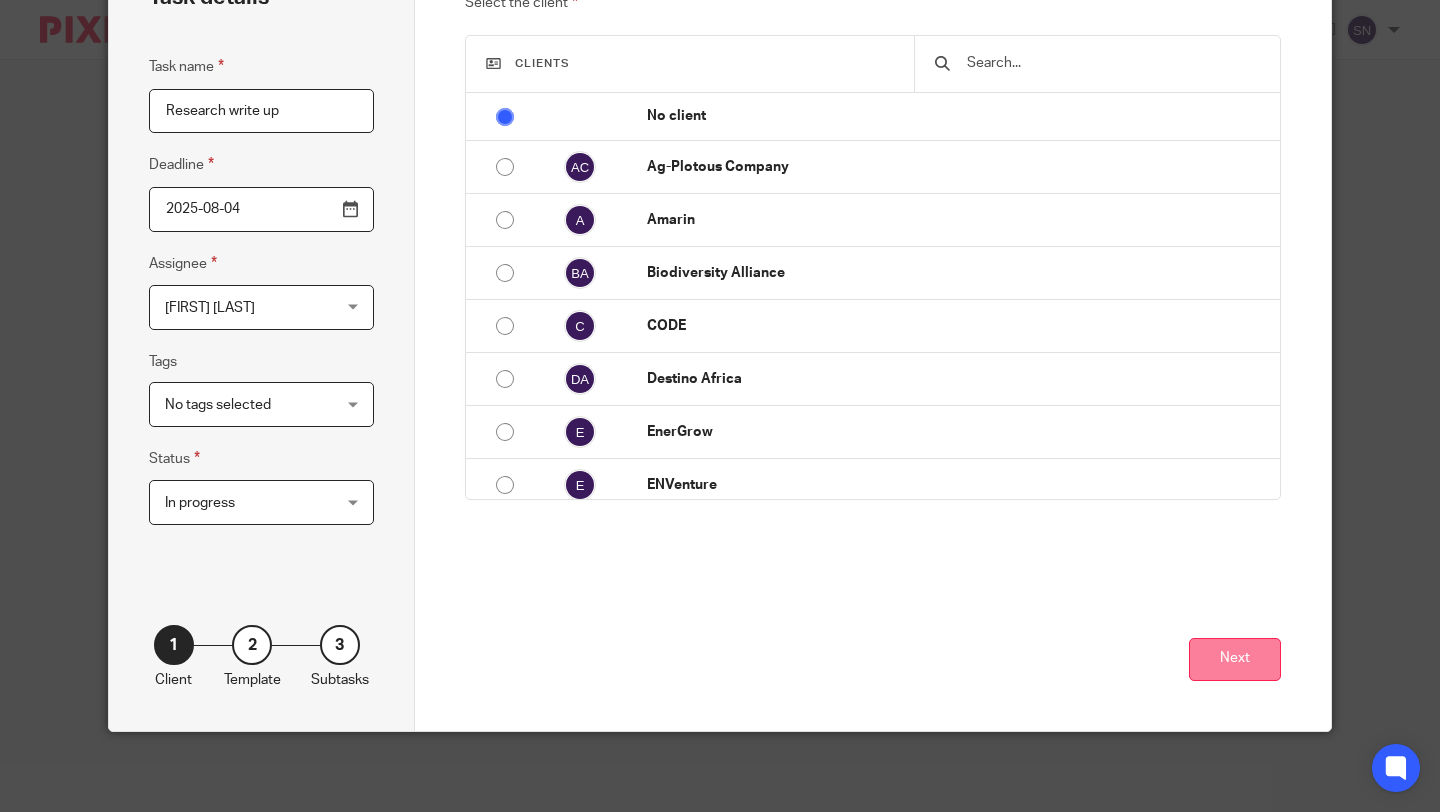click on "Next" at bounding box center [1235, 659] 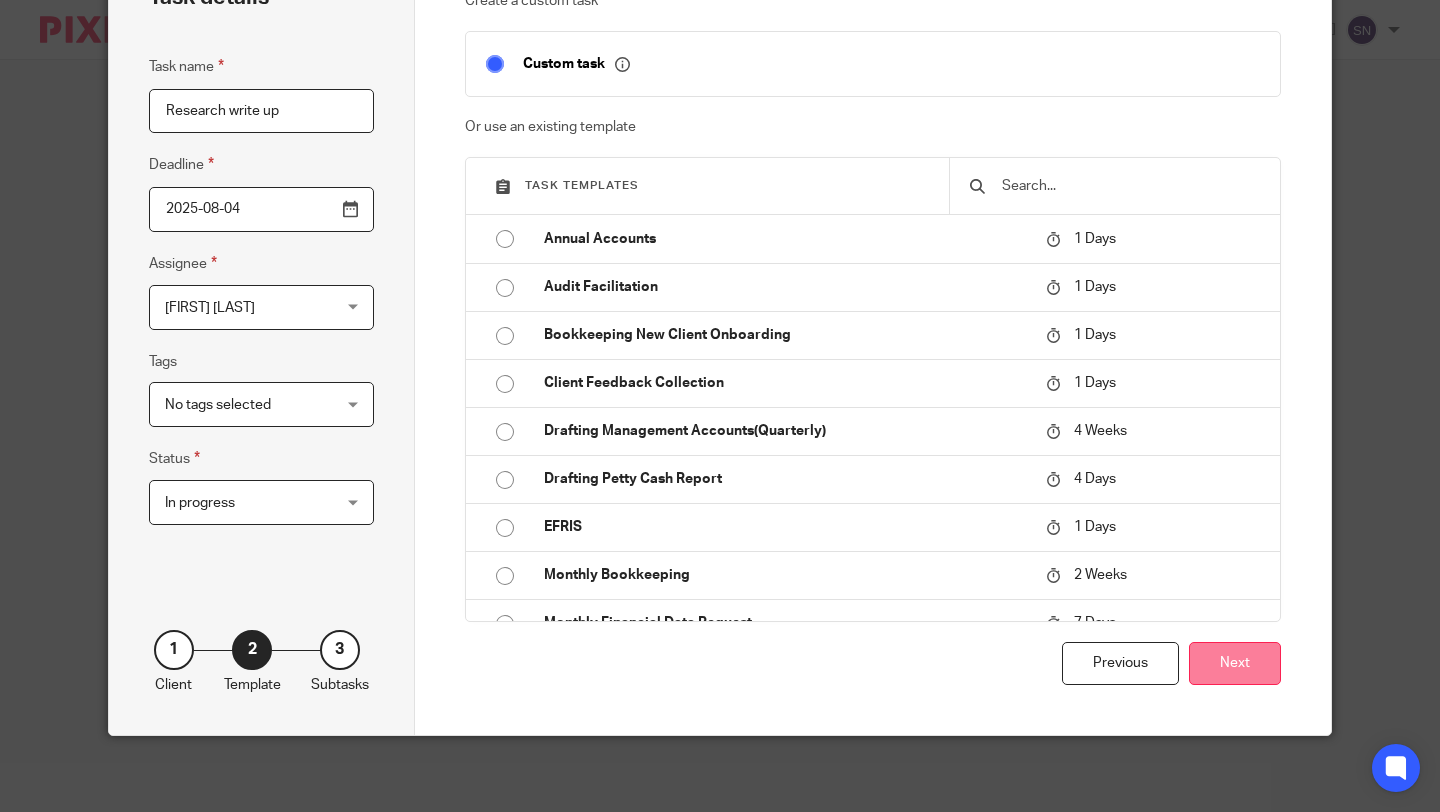 click on "Next" at bounding box center [1235, 663] 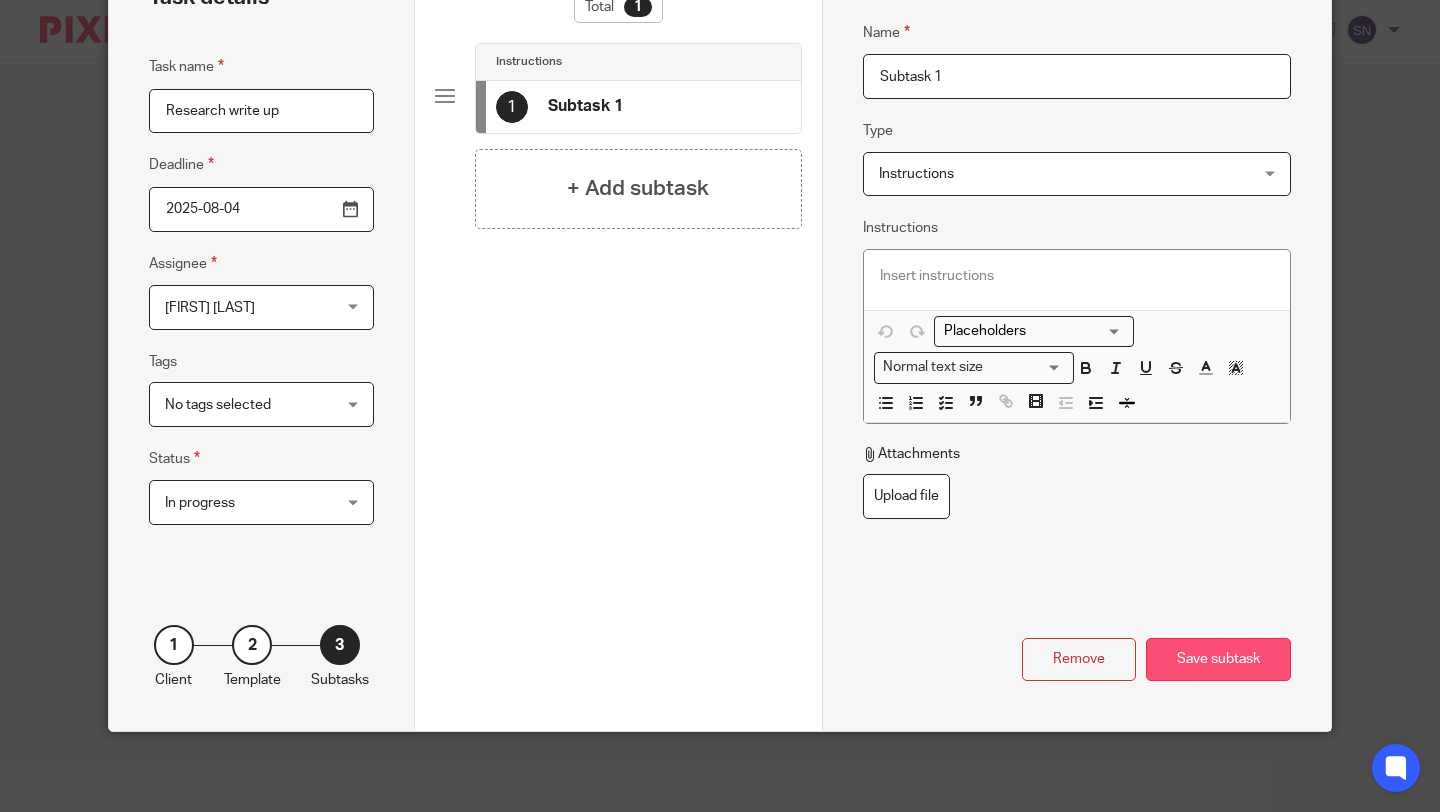 click on "Save subtask" at bounding box center (1218, 659) 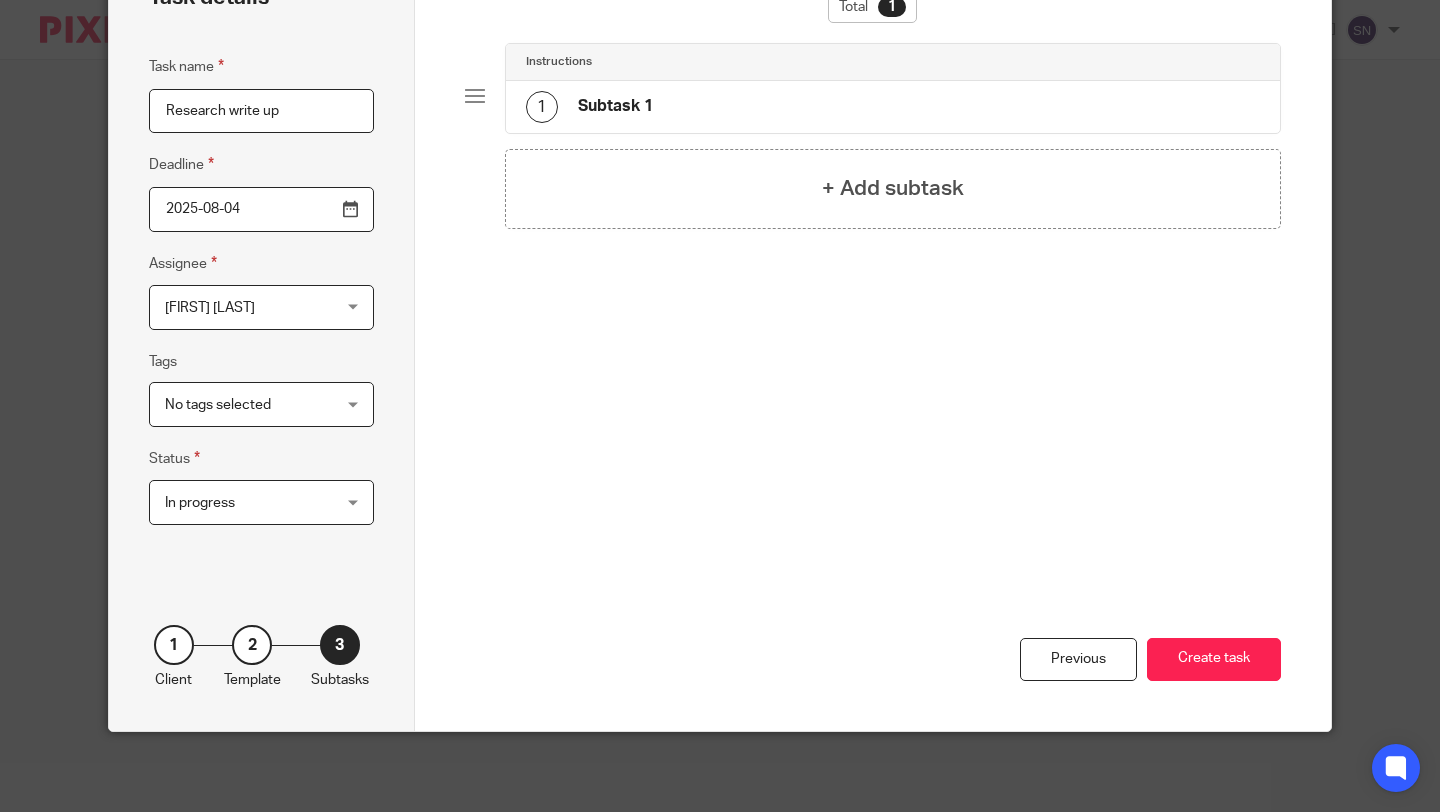 click on "Create task" at bounding box center (1214, 659) 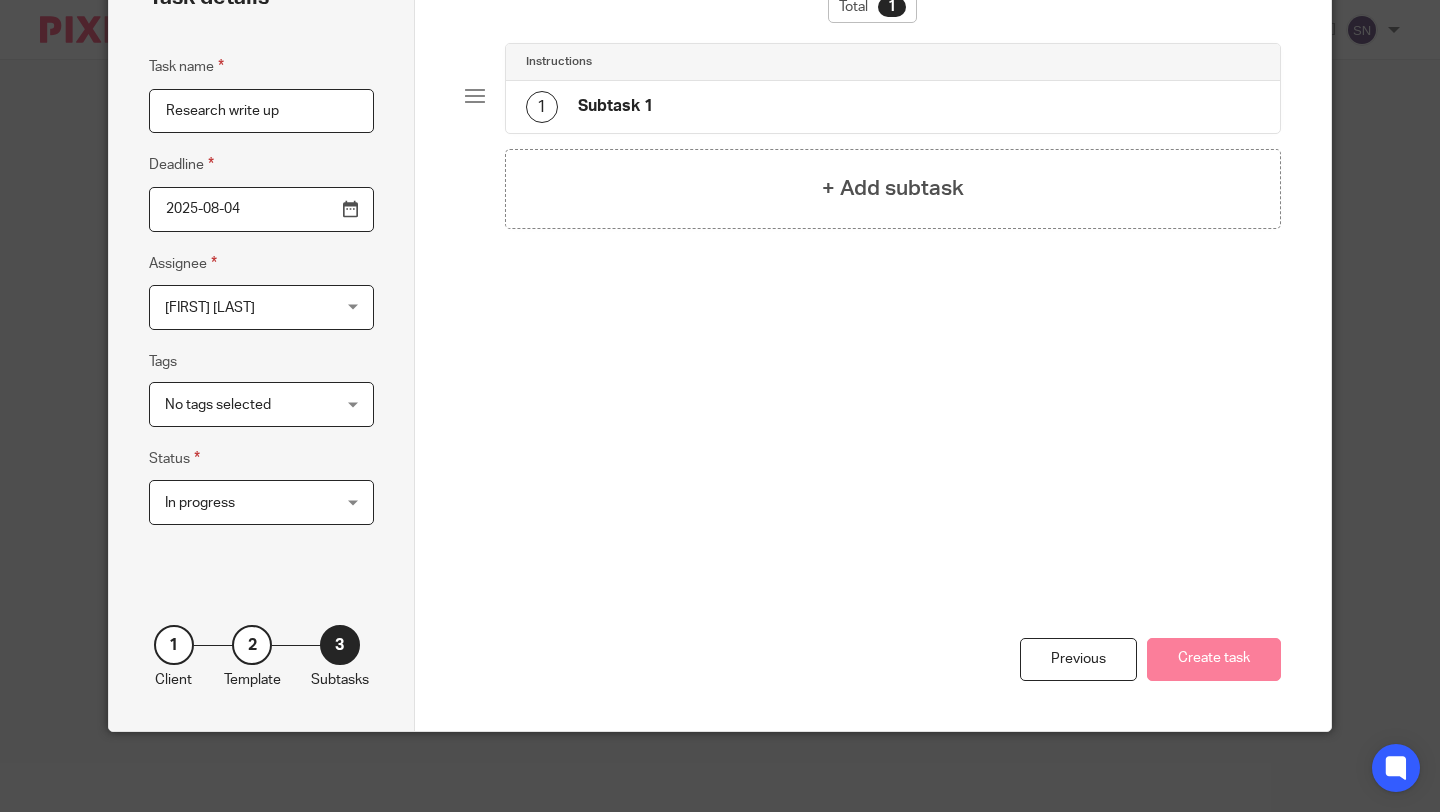 scroll, scrollTop: 0, scrollLeft: 0, axis: both 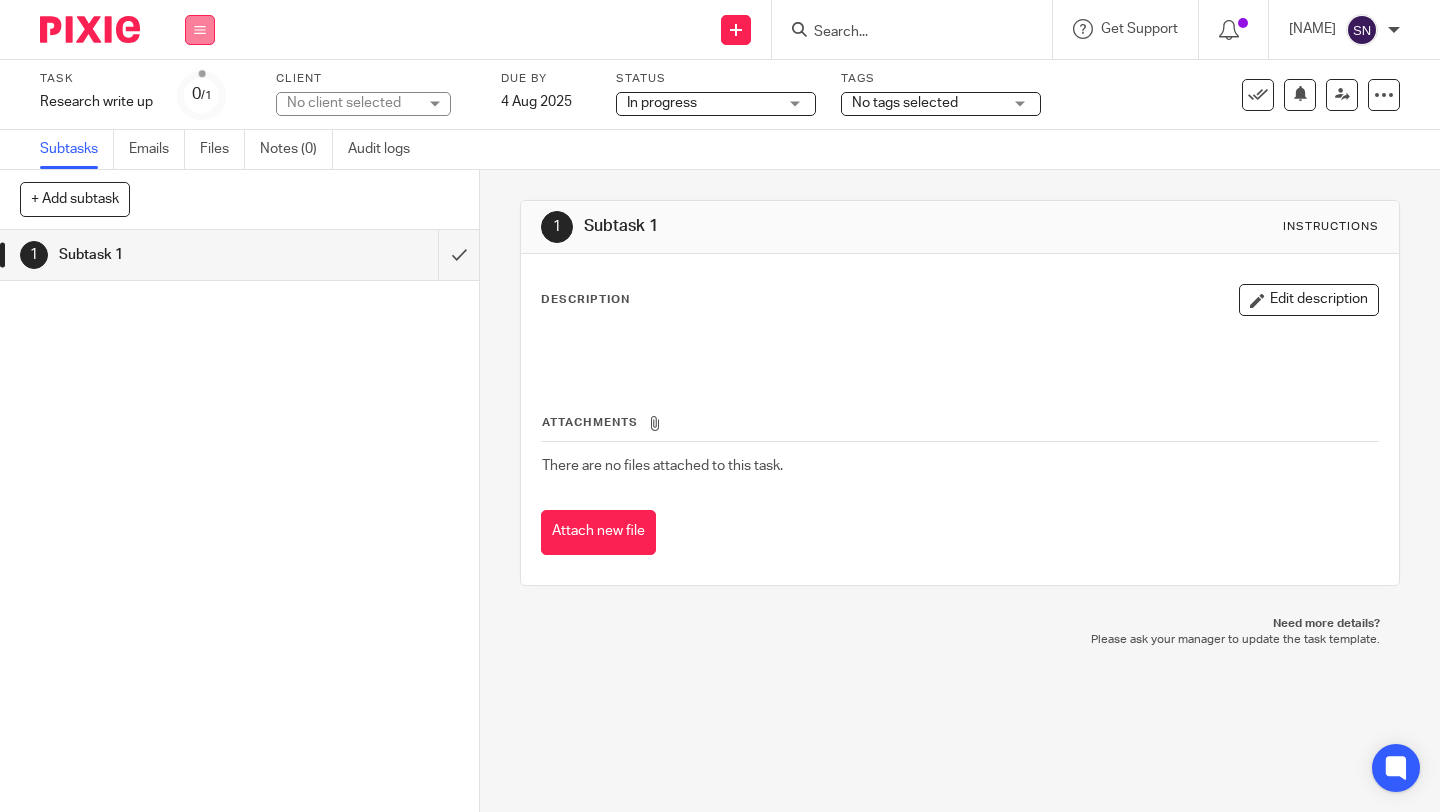 click at bounding box center [200, 30] 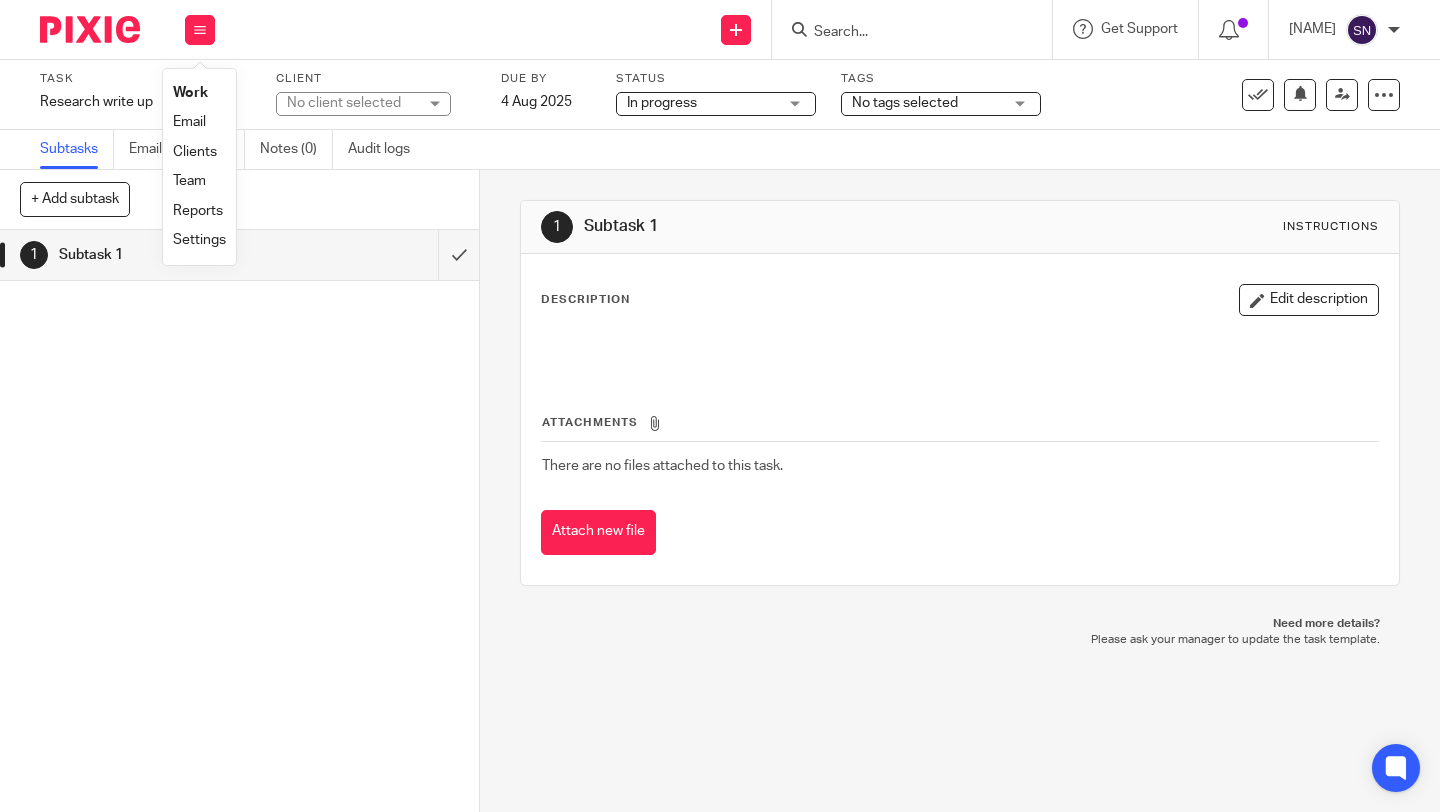 click on "Work" at bounding box center [190, 93] 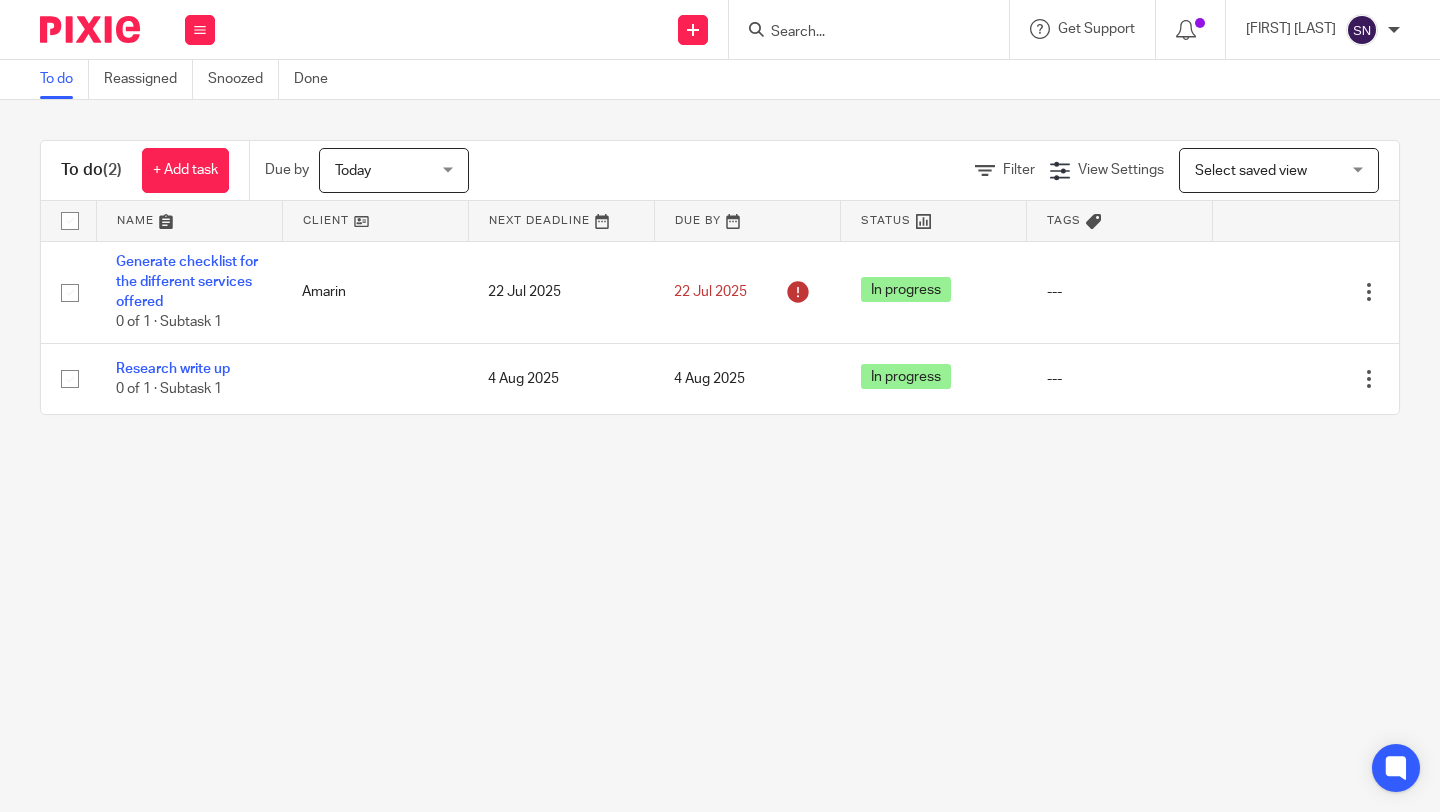 scroll, scrollTop: 0, scrollLeft: 0, axis: both 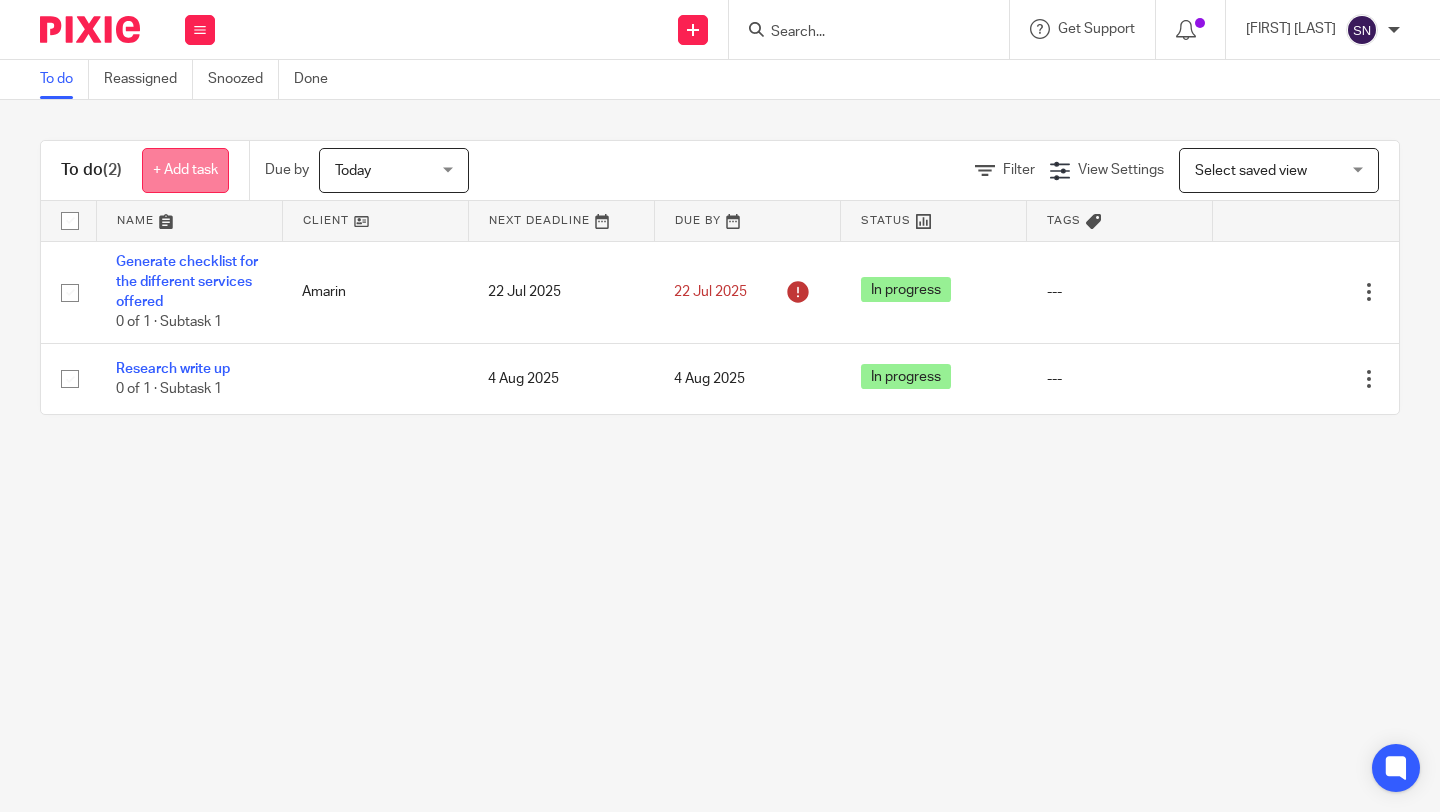 click on "+ Add task" at bounding box center (185, 170) 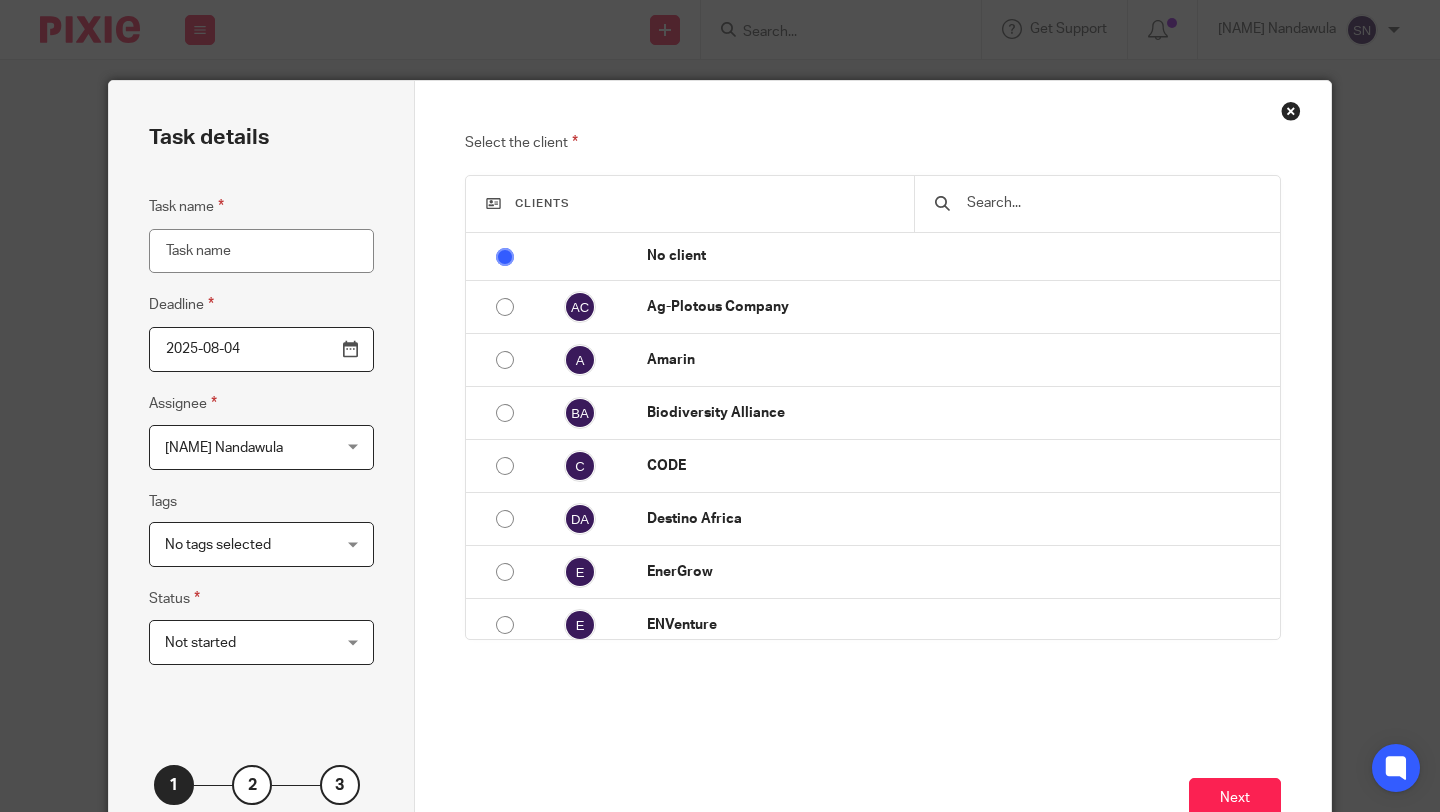 scroll, scrollTop: 0, scrollLeft: 0, axis: both 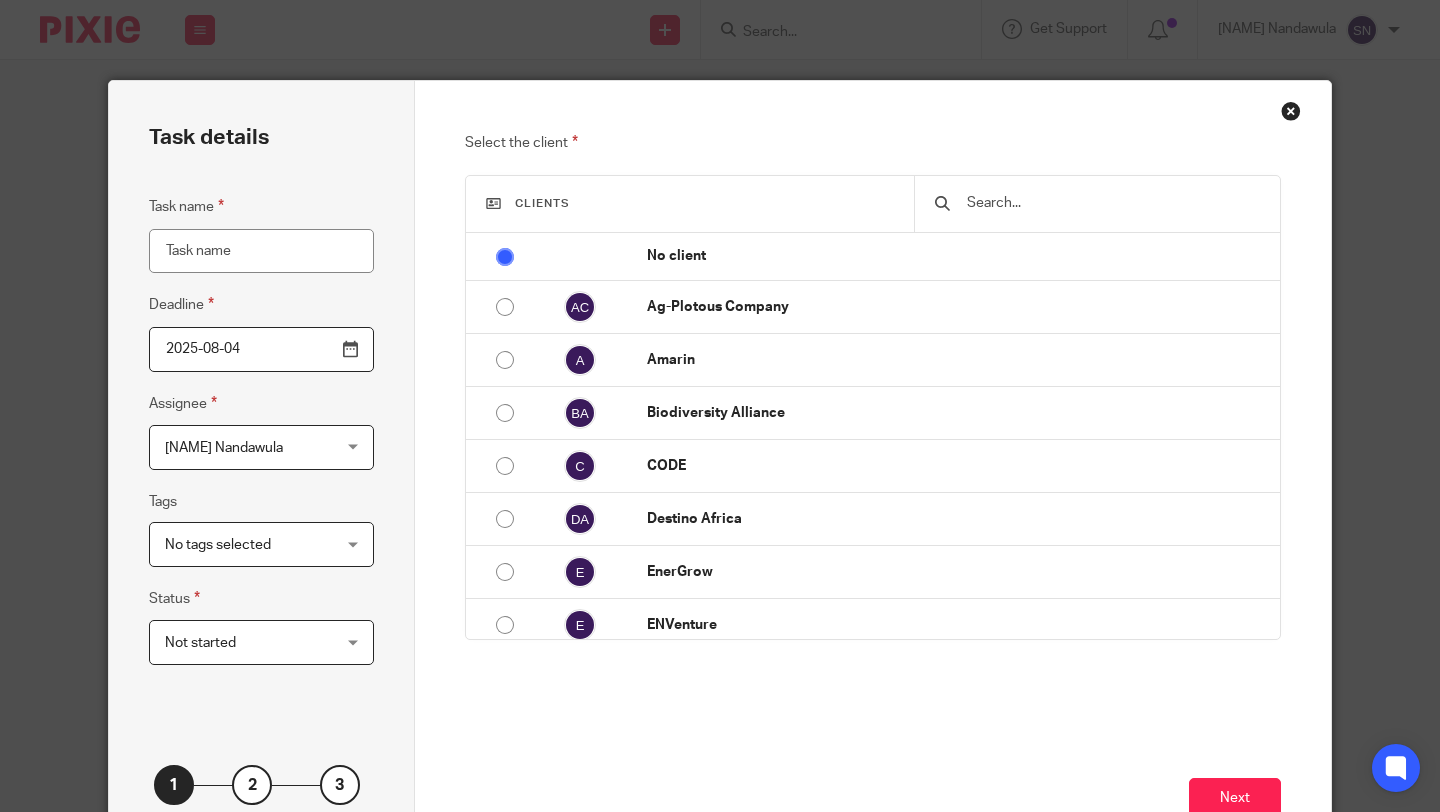 type on "l" 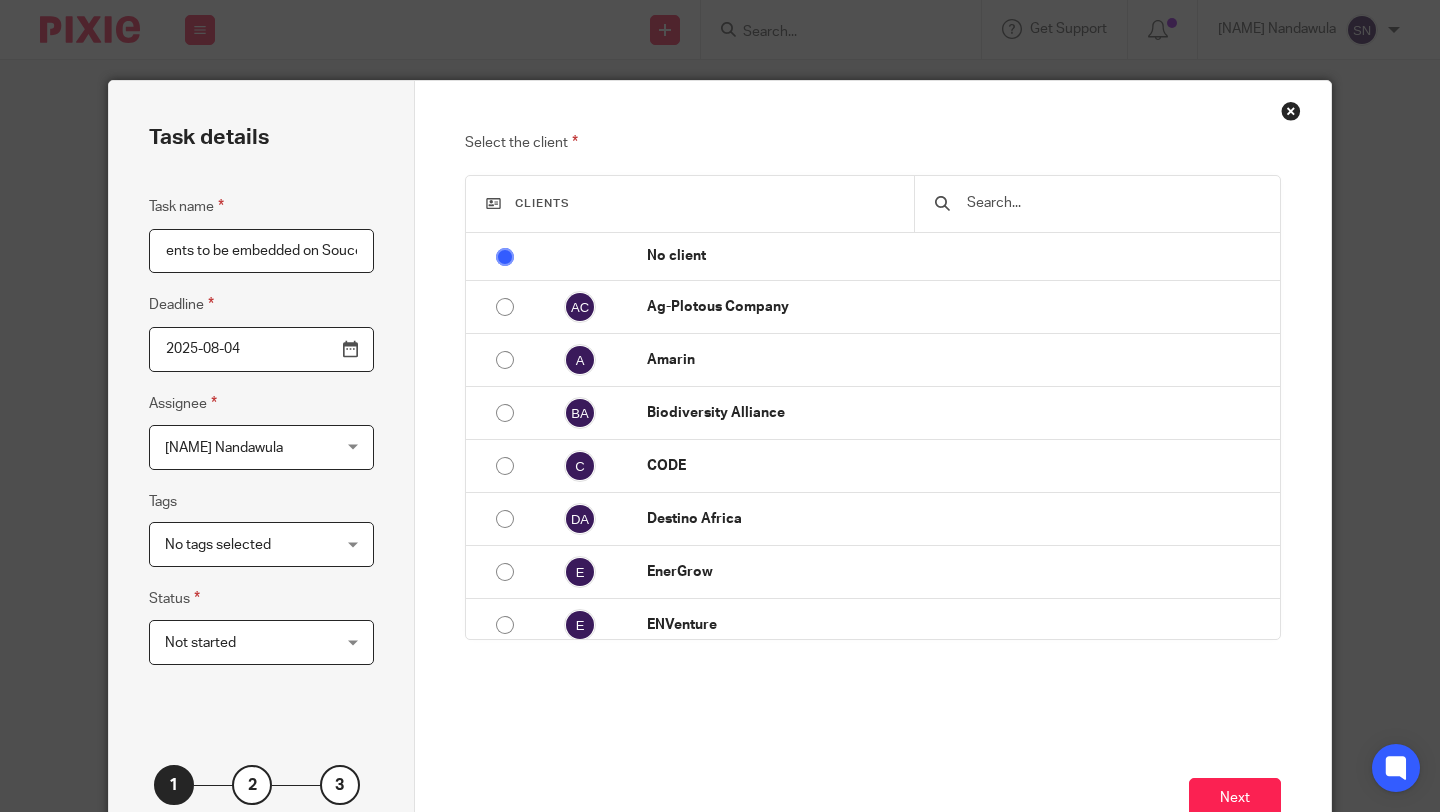 scroll, scrollTop: 0, scrollLeft: 88, axis: horizontal 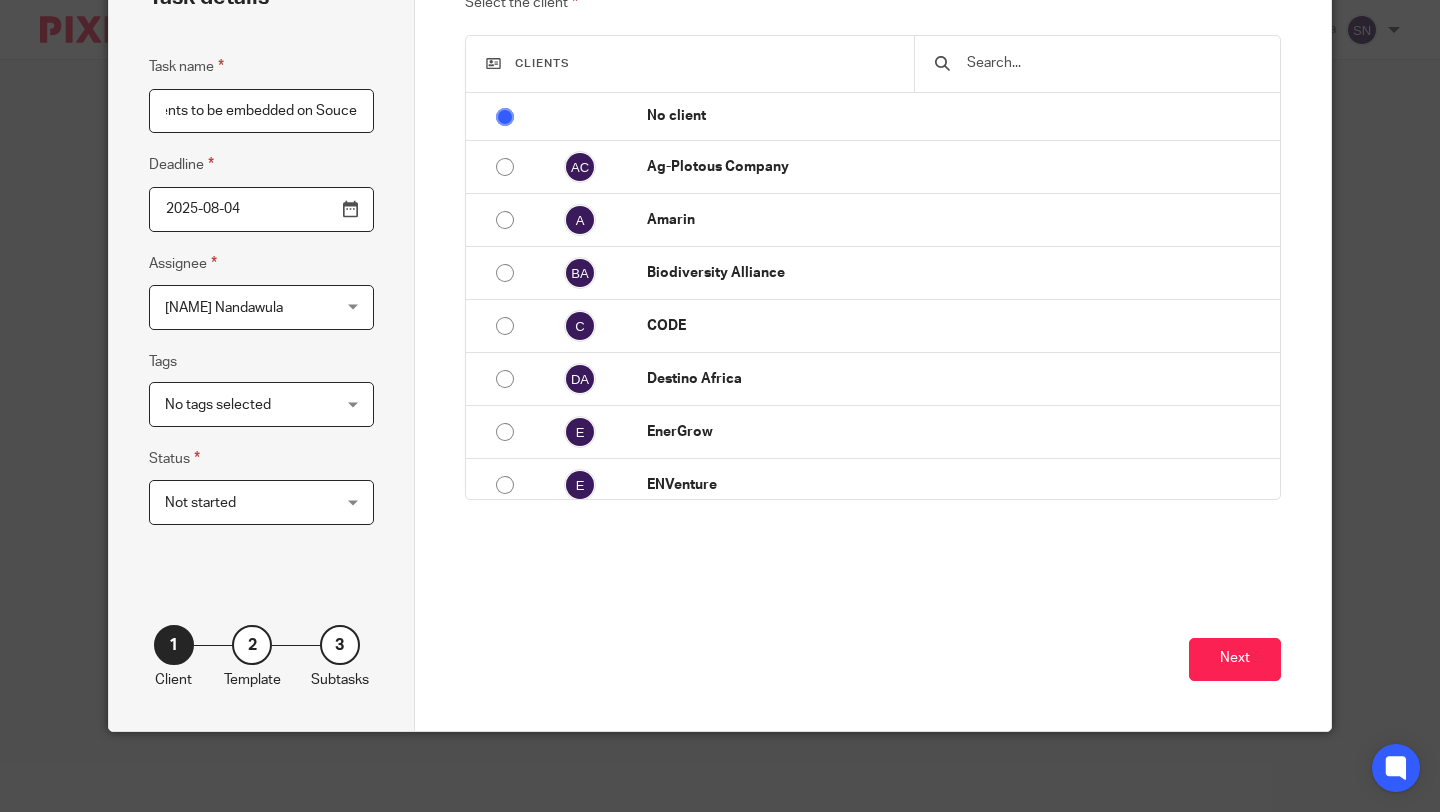 type on "Legal documents to be embedded on Souce" 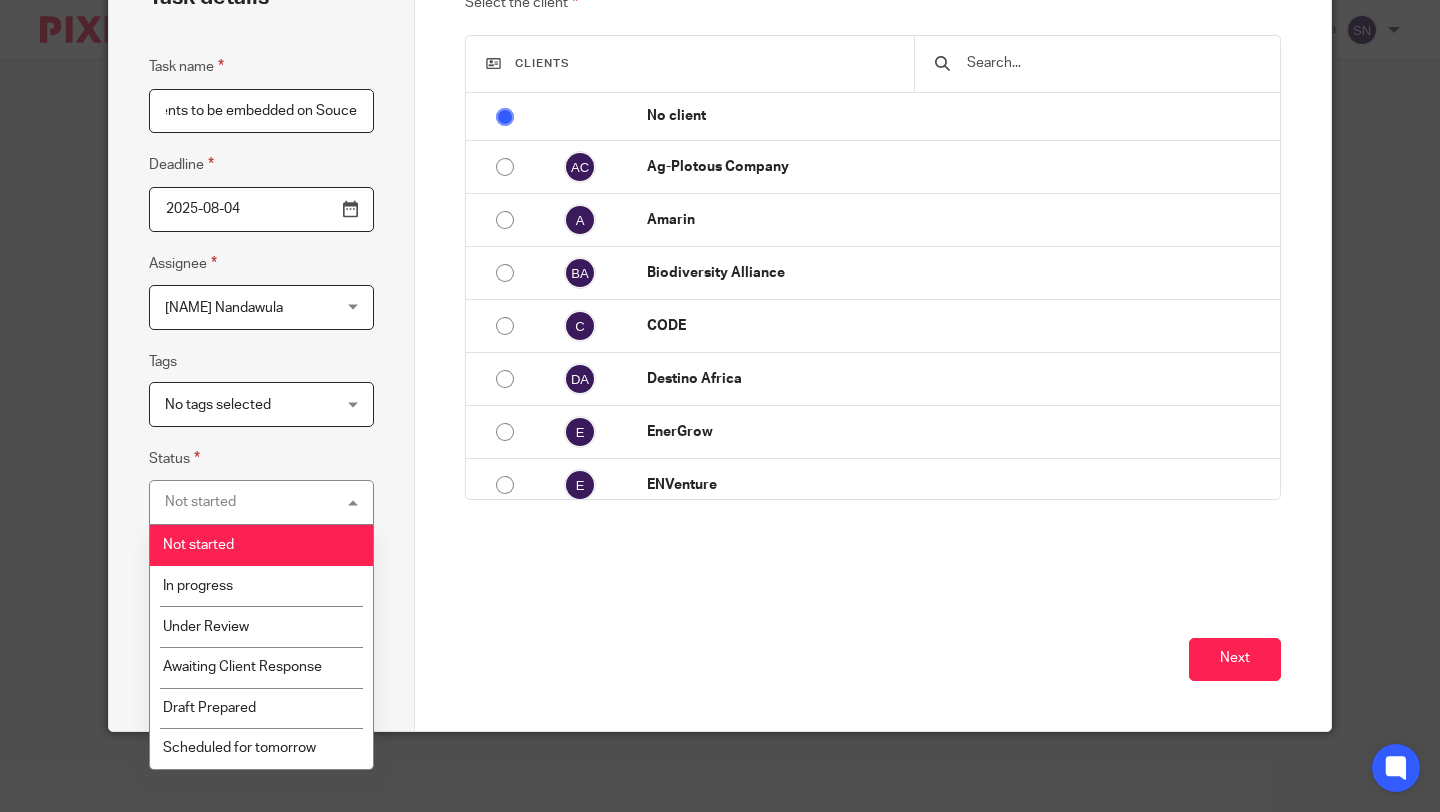 scroll, scrollTop: 0, scrollLeft: 0, axis: both 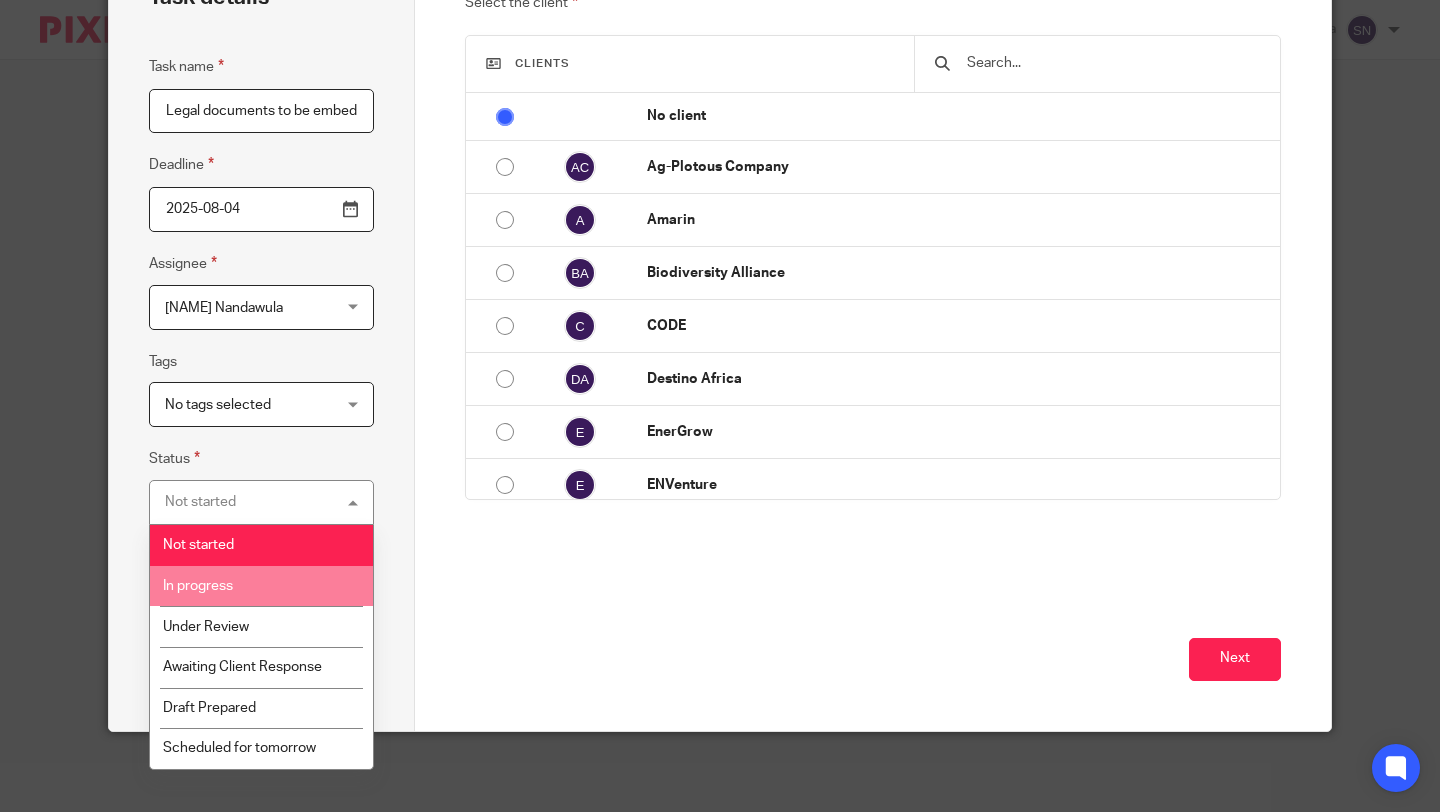 click on "In progress" at bounding box center [261, 586] 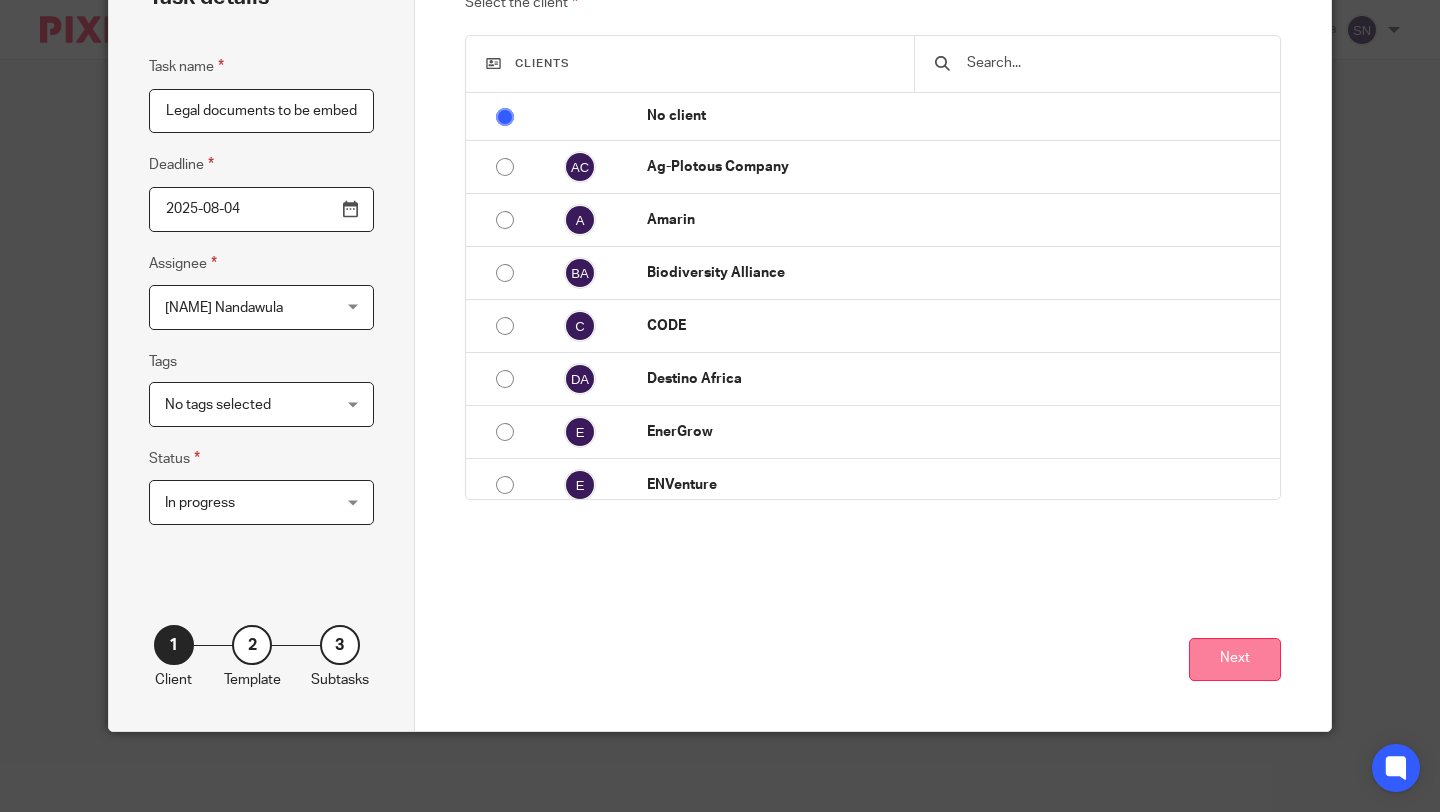 click on "Next" at bounding box center [1235, 659] 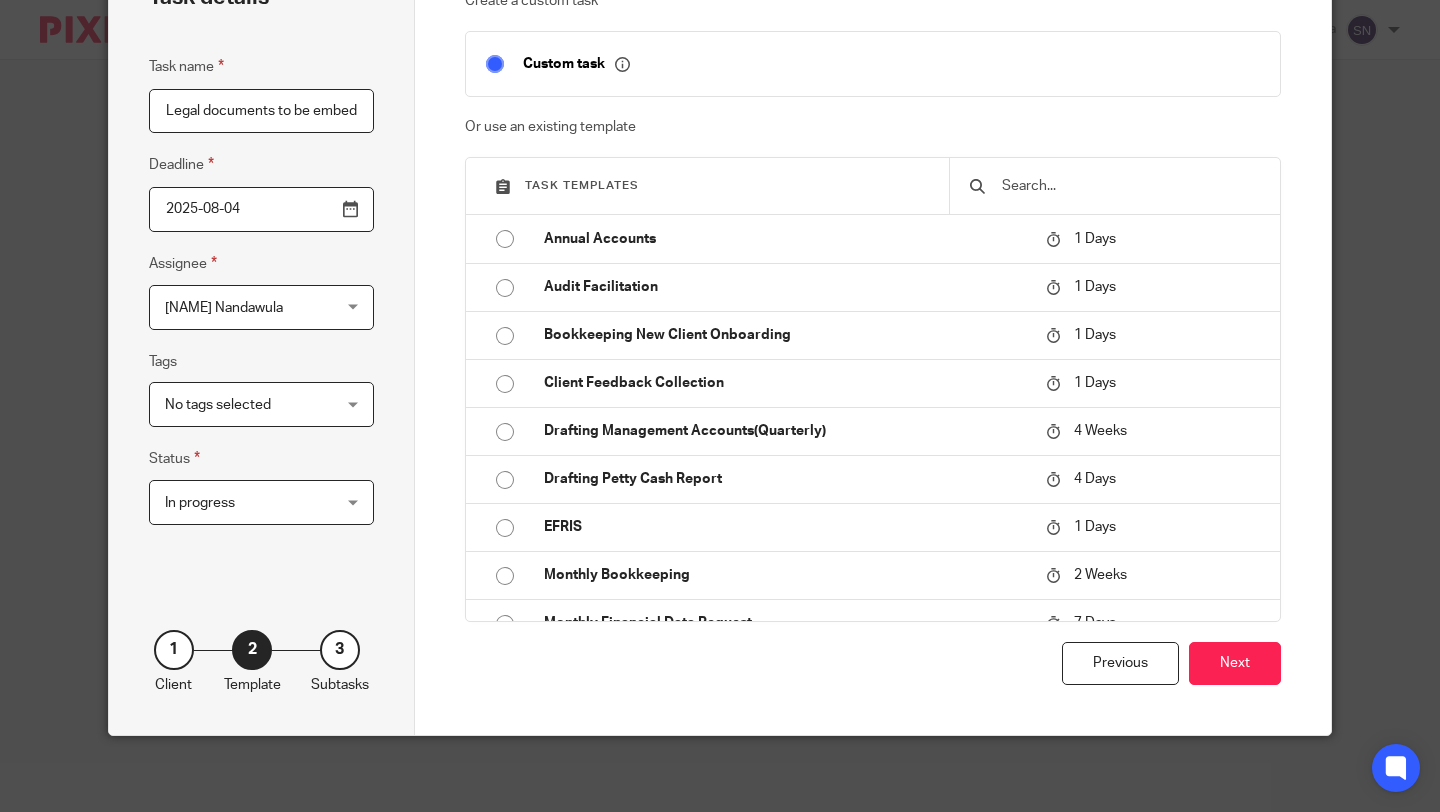 scroll, scrollTop: 145, scrollLeft: 0, axis: vertical 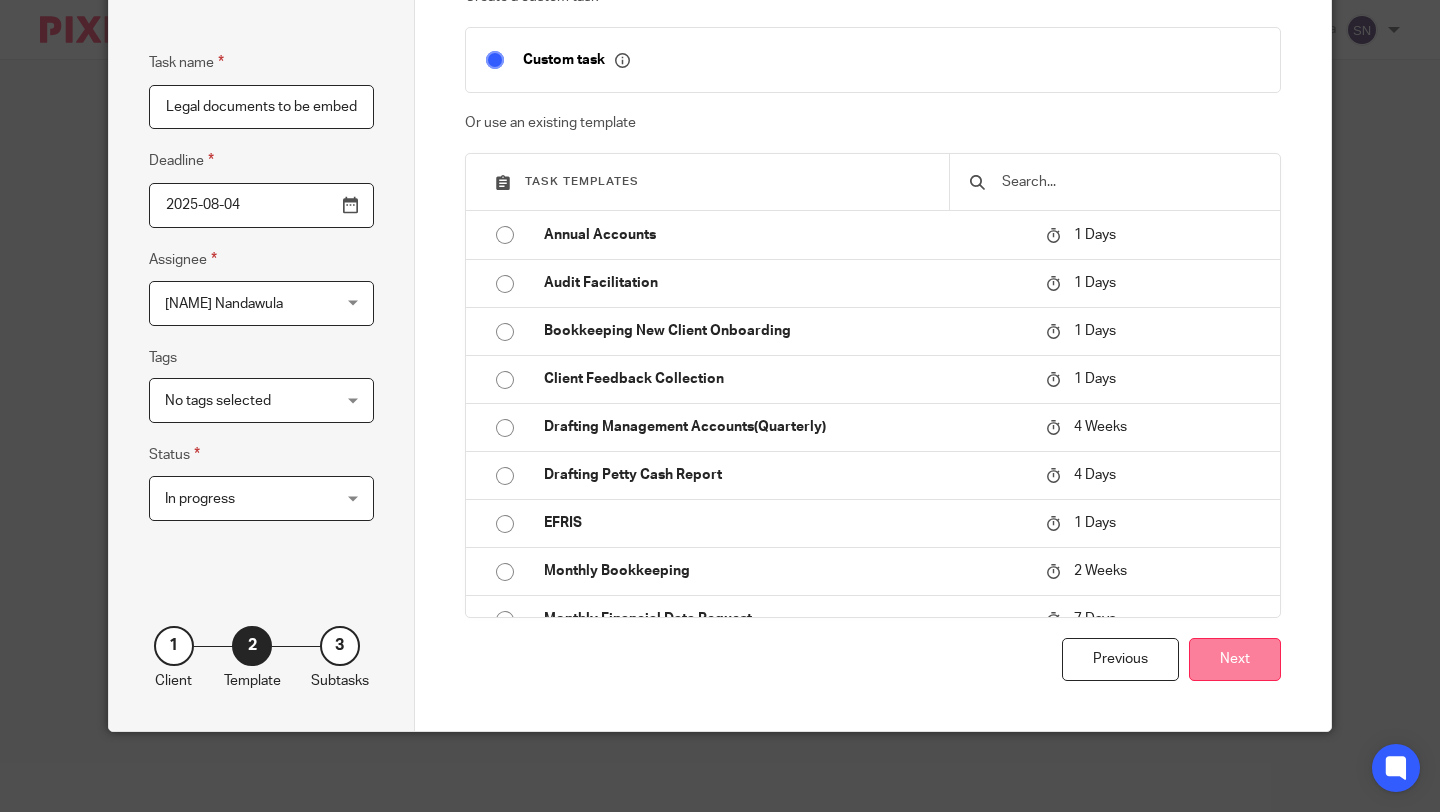 click on "Next" at bounding box center (1235, 659) 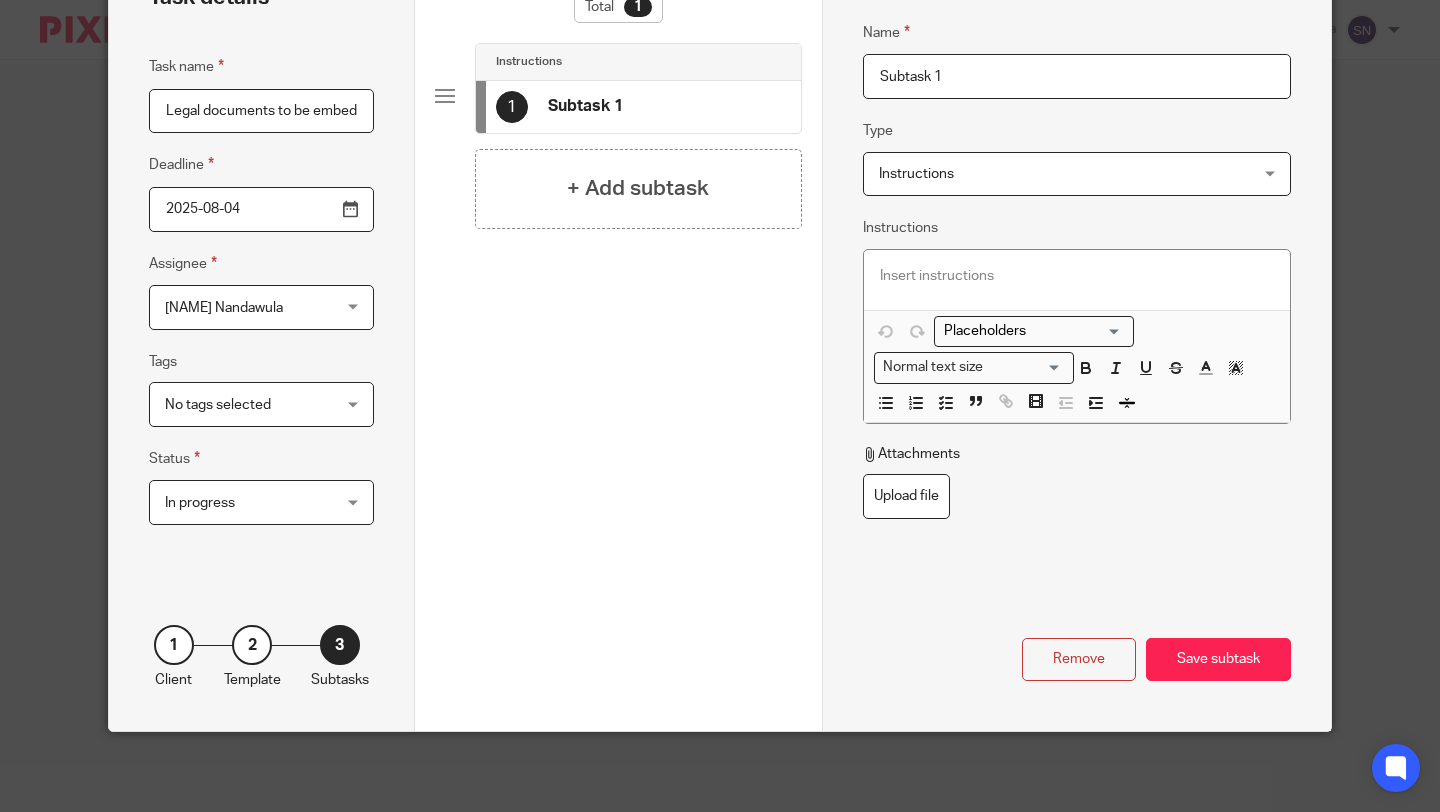click on "Save subtask" at bounding box center [1218, 659] 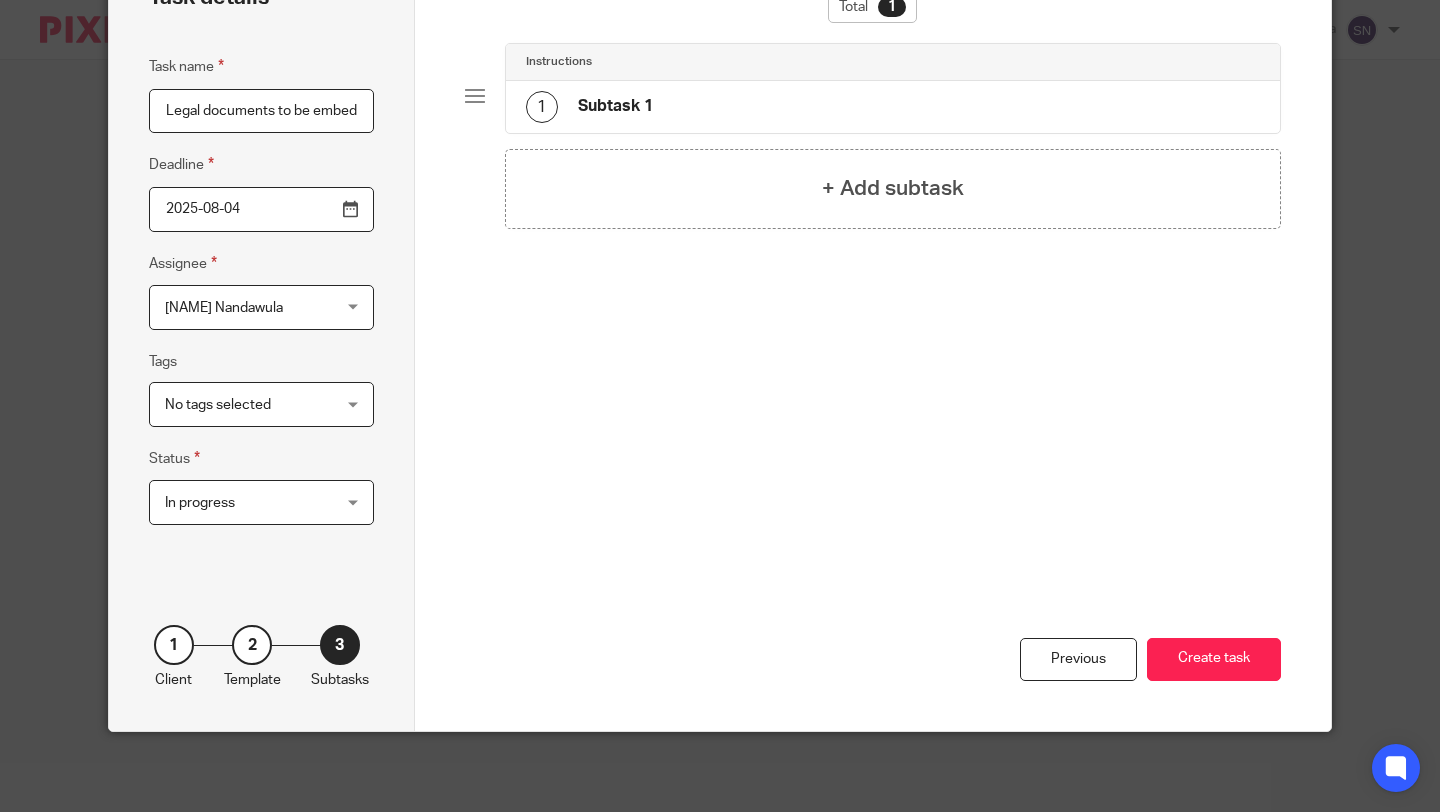 click on "Create task" at bounding box center (1214, 659) 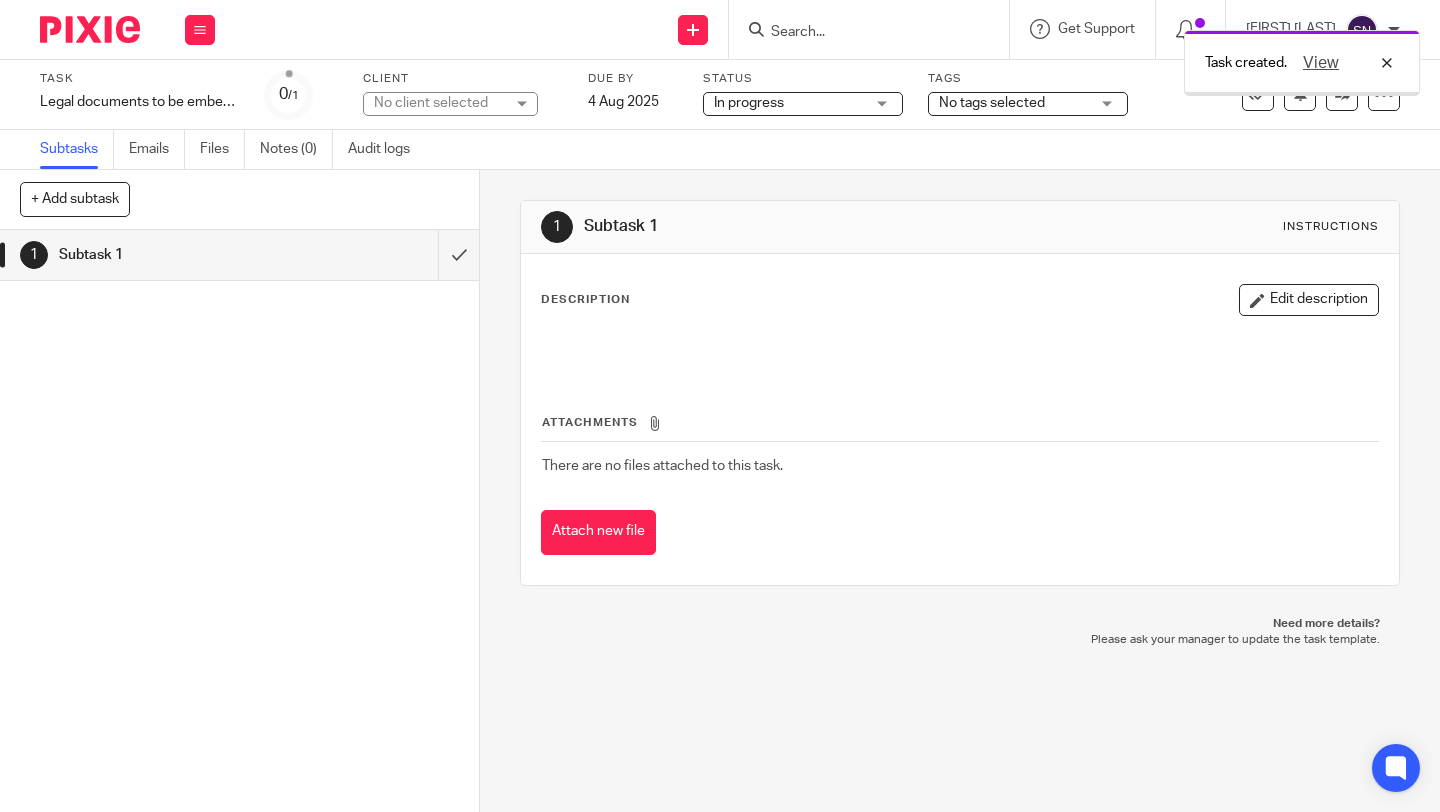 scroll, scrollTop: 0, scrollLeft: 0, axis: both 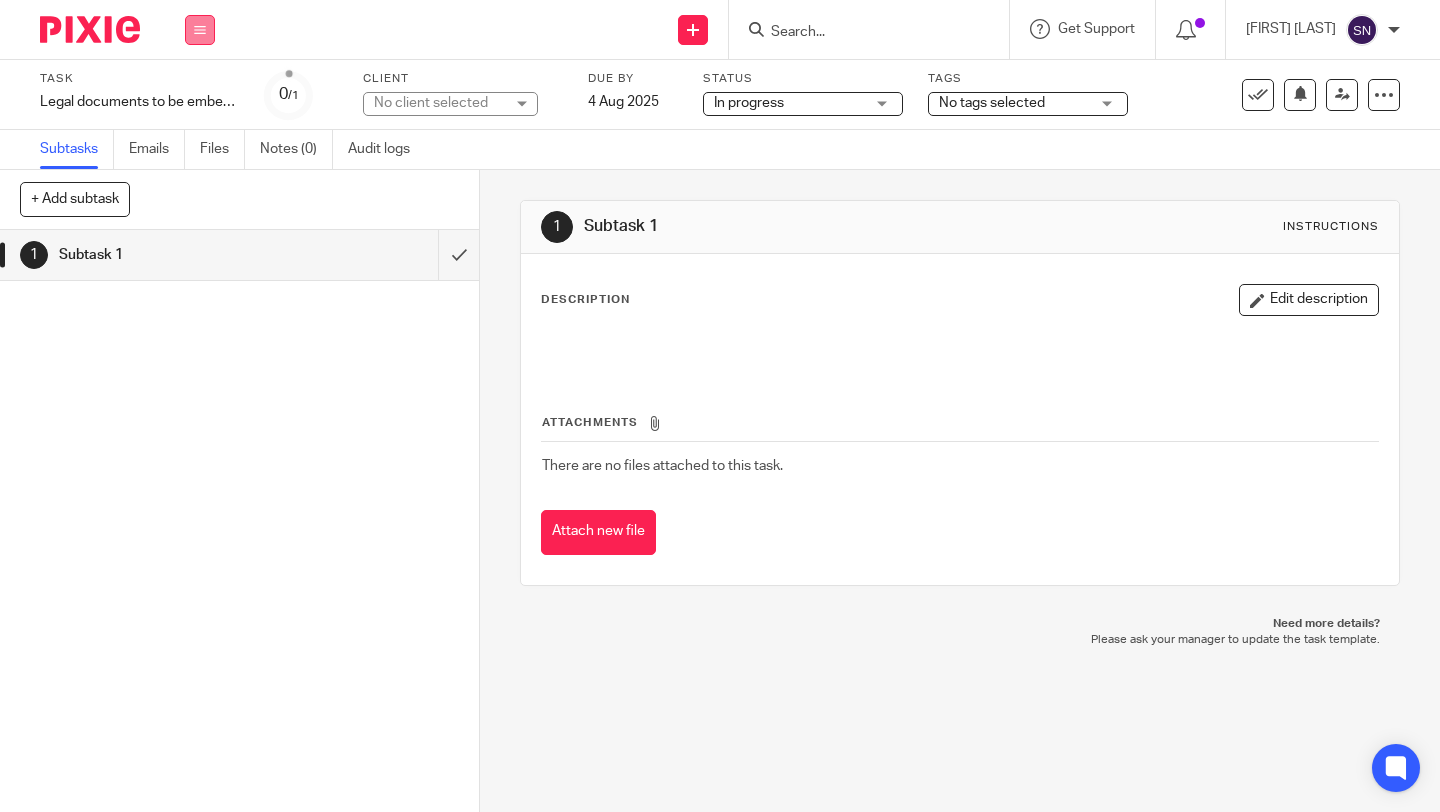 click at bounding box center [200, 30] 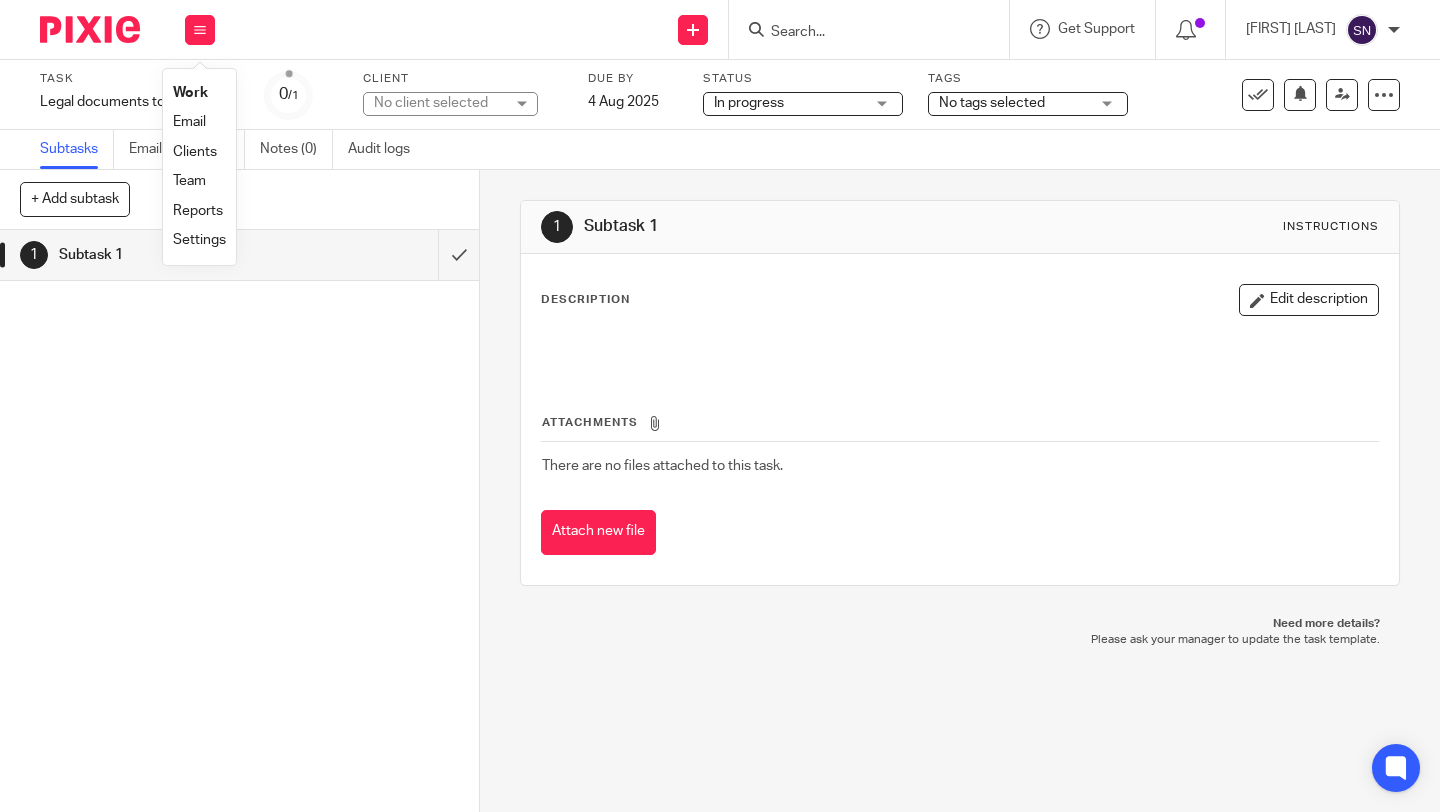 click on "Work" at bounding box center (190, 93) 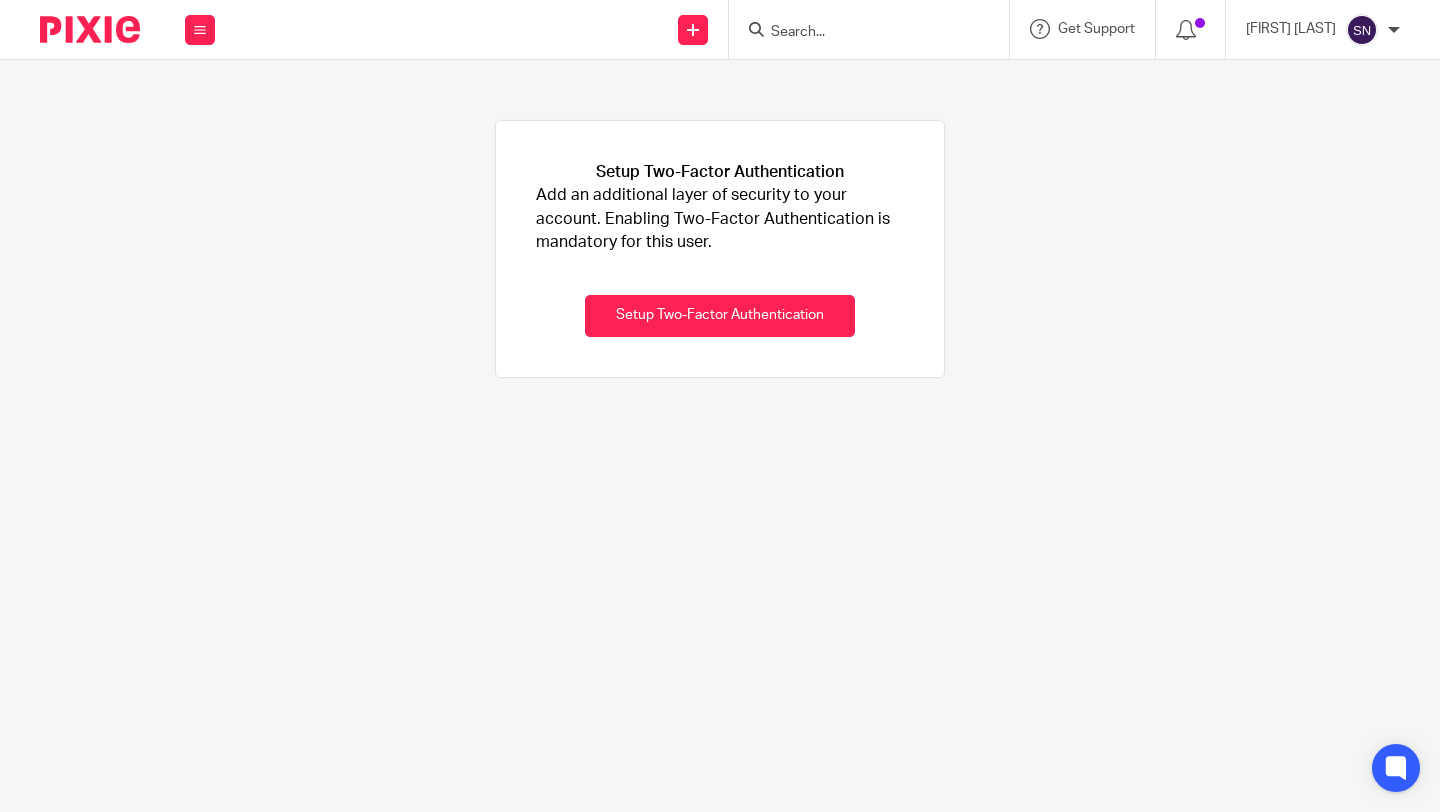 scroll, scrollTop: 0, scrollLeft: 0, axis: both 